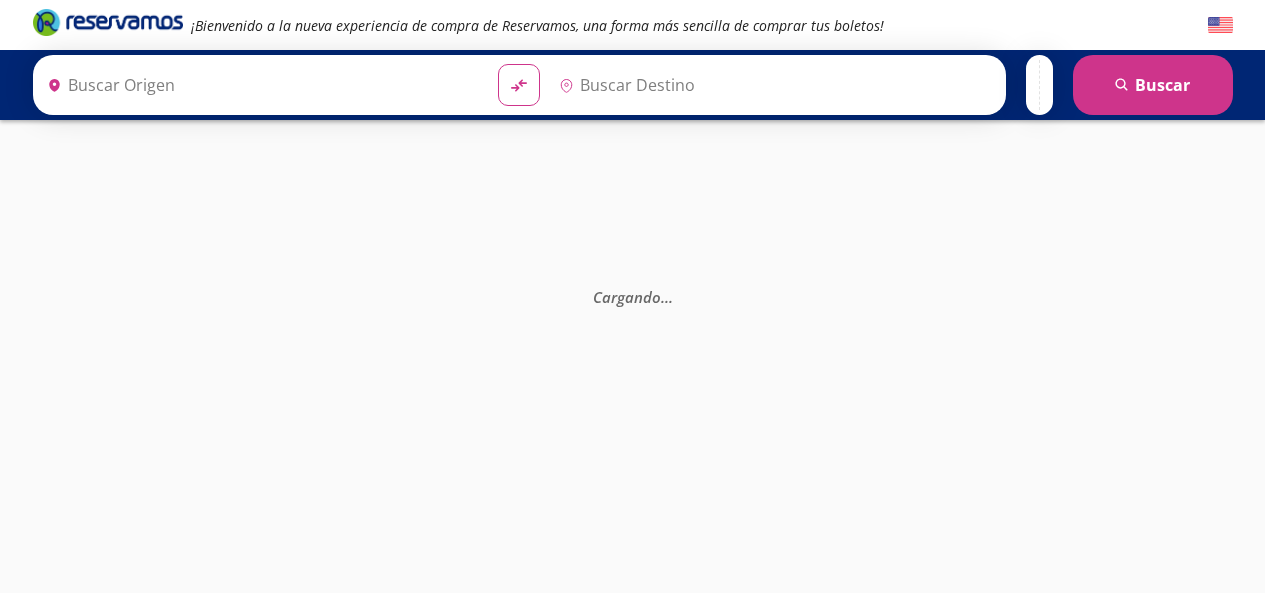 scroll, scrollTop: 0, scrollLeft: 0, axis: both 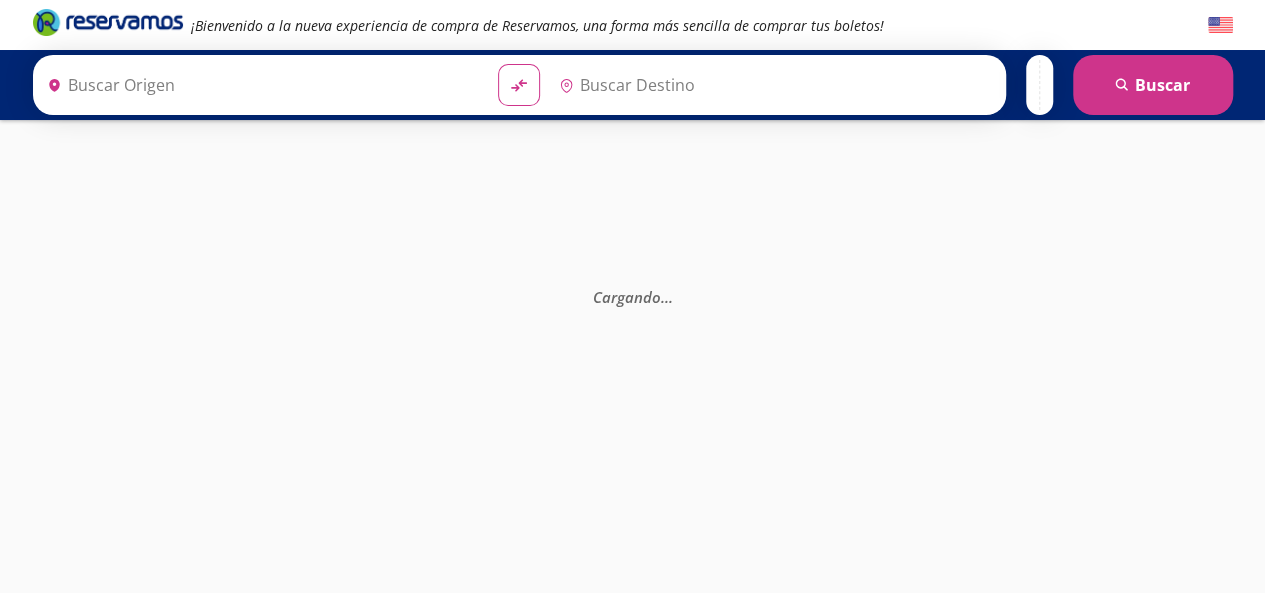 type on "[GEOGRAPHIC_DATA], [GEOGRAPHIC_DATA]" 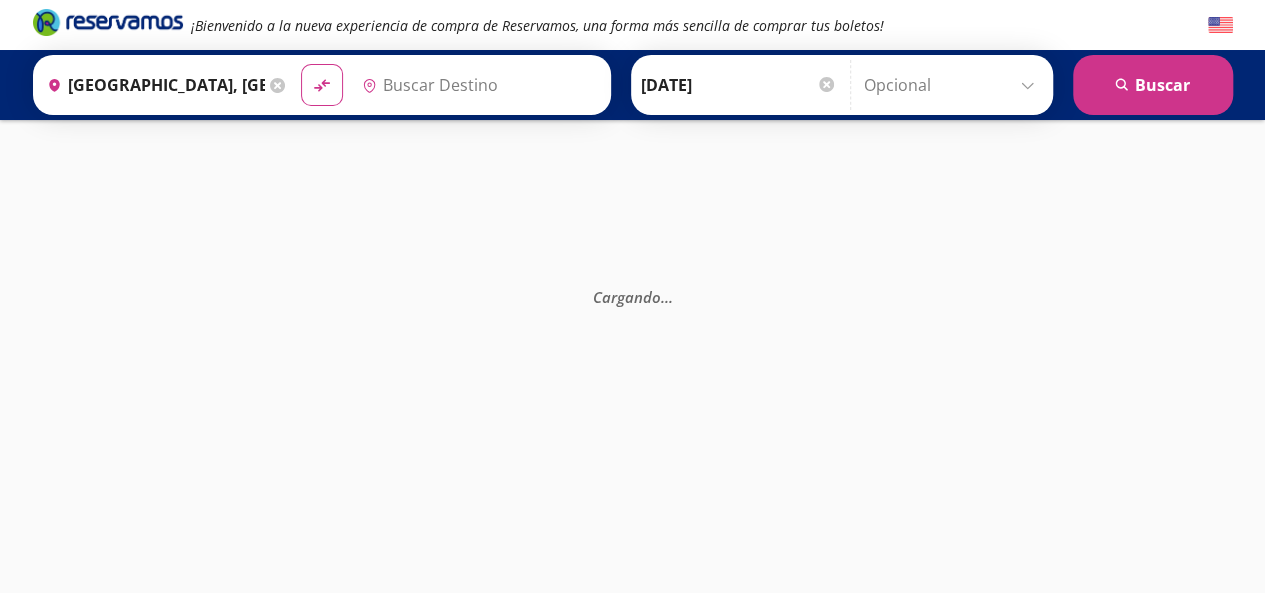 type on "[GEOGRAPHIC_DATA], [GEOGRAPHIC_DATA]" 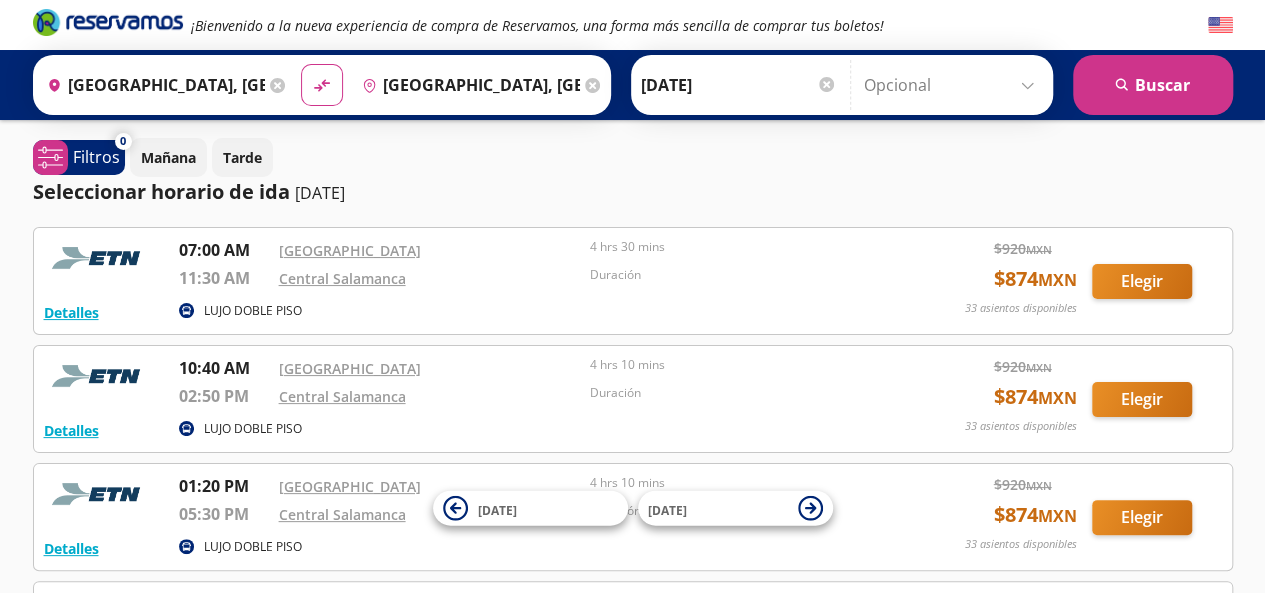 scroll, scrollTop: 0, scrollLeft: 0, axis: both 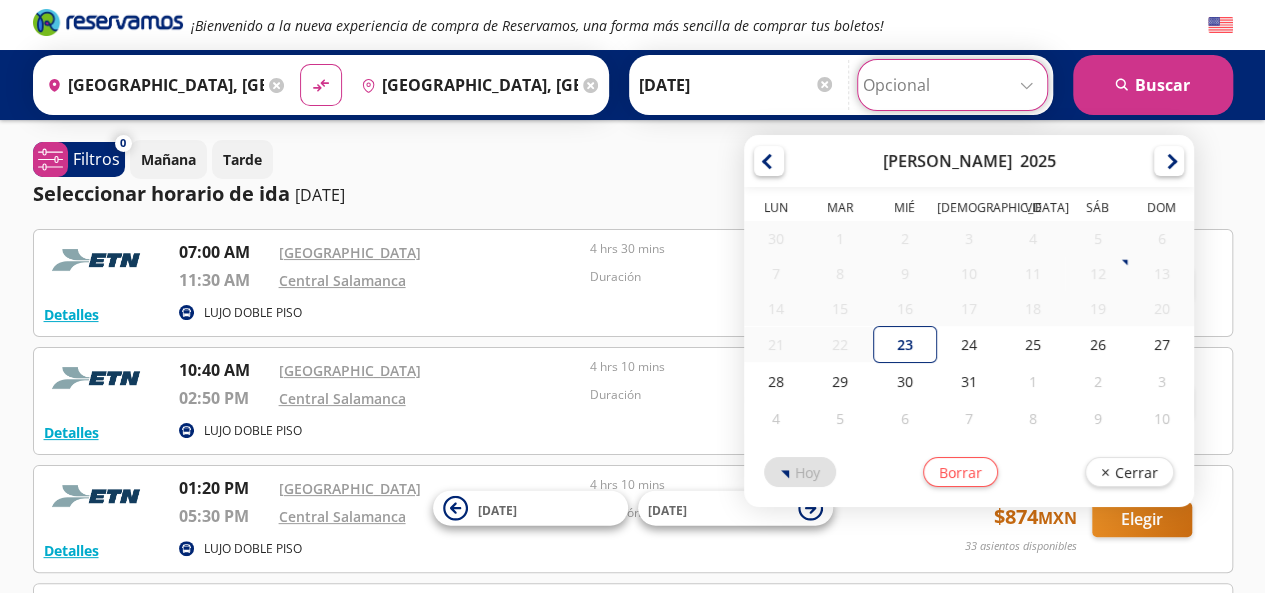click at bounding box center [952, 85] 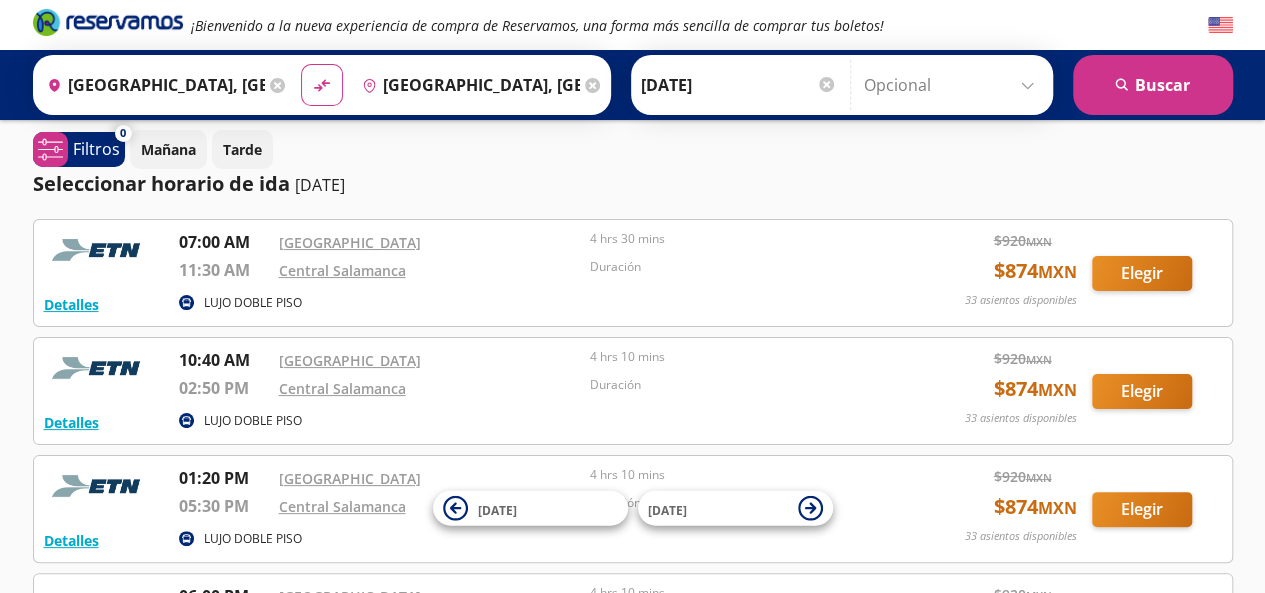 scroll, scrollTop: 0, scrollLeft: 0, axis: both 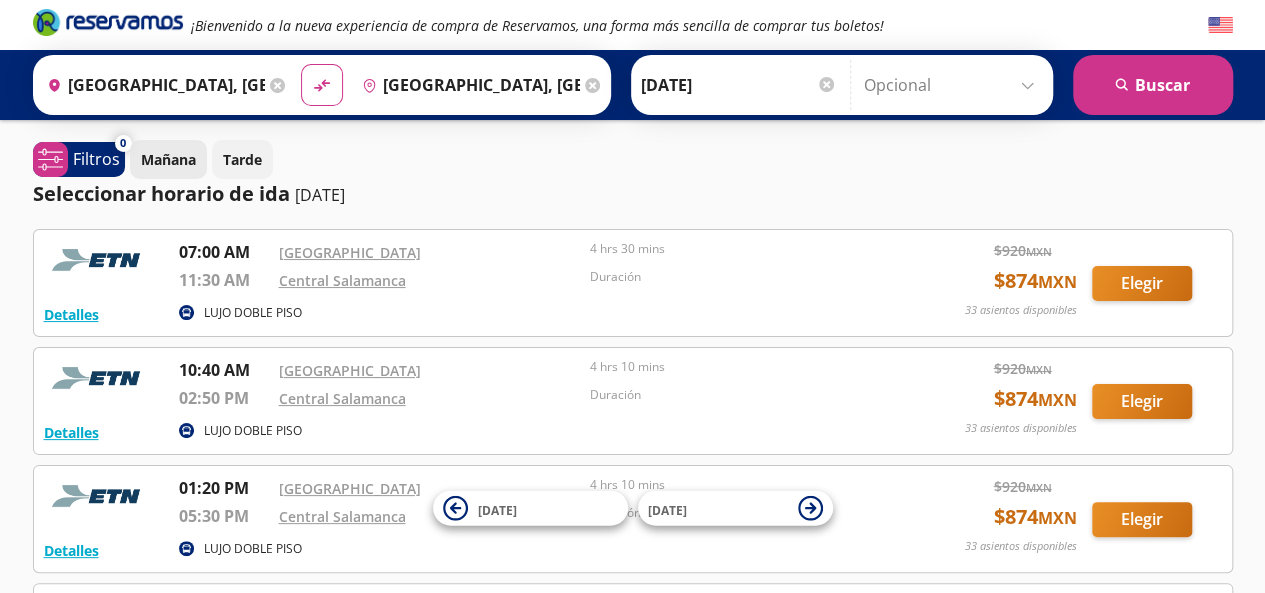 click on "Mañana" at bounding box center (168, 159) 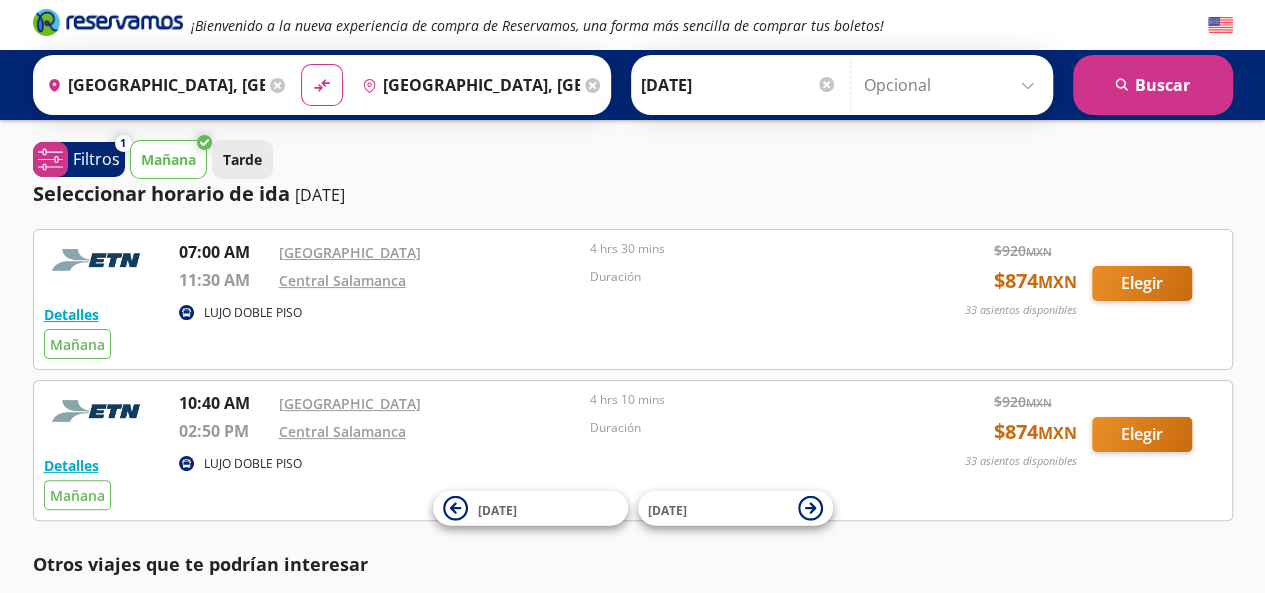 click on "Tarde" at bounding box center [242, 159] 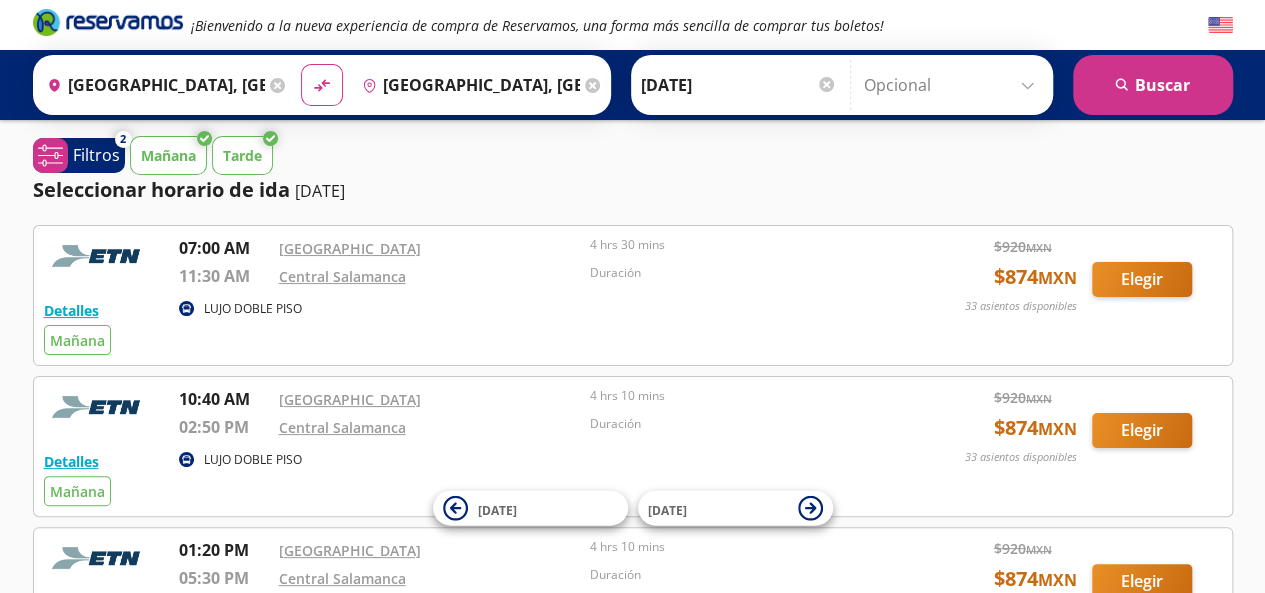 scroll, scrollTop: 0, scrollLeft: 0, axis: both 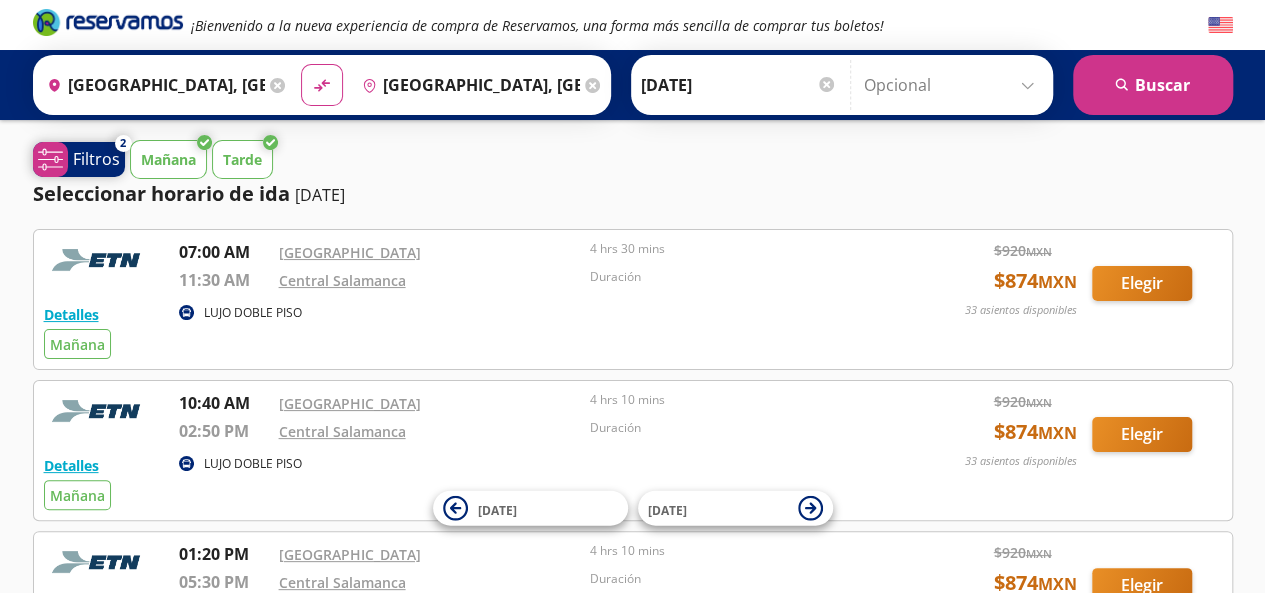 click on "Filtros" at bounding box center (96, 159) 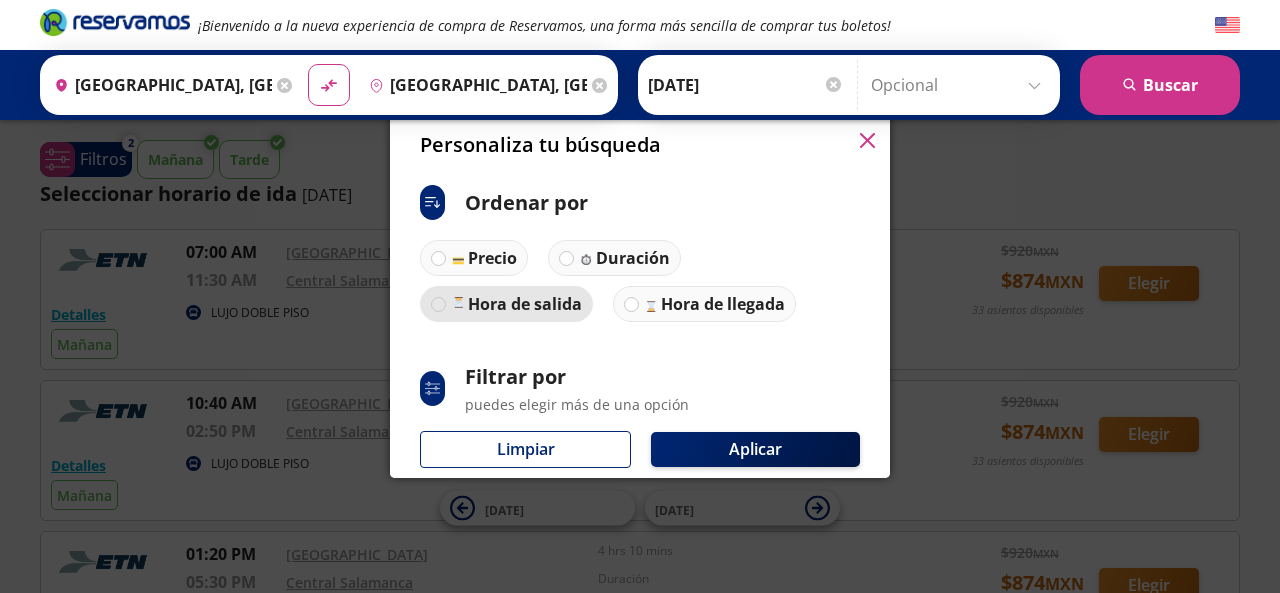 click at bounding box center (438, 304) 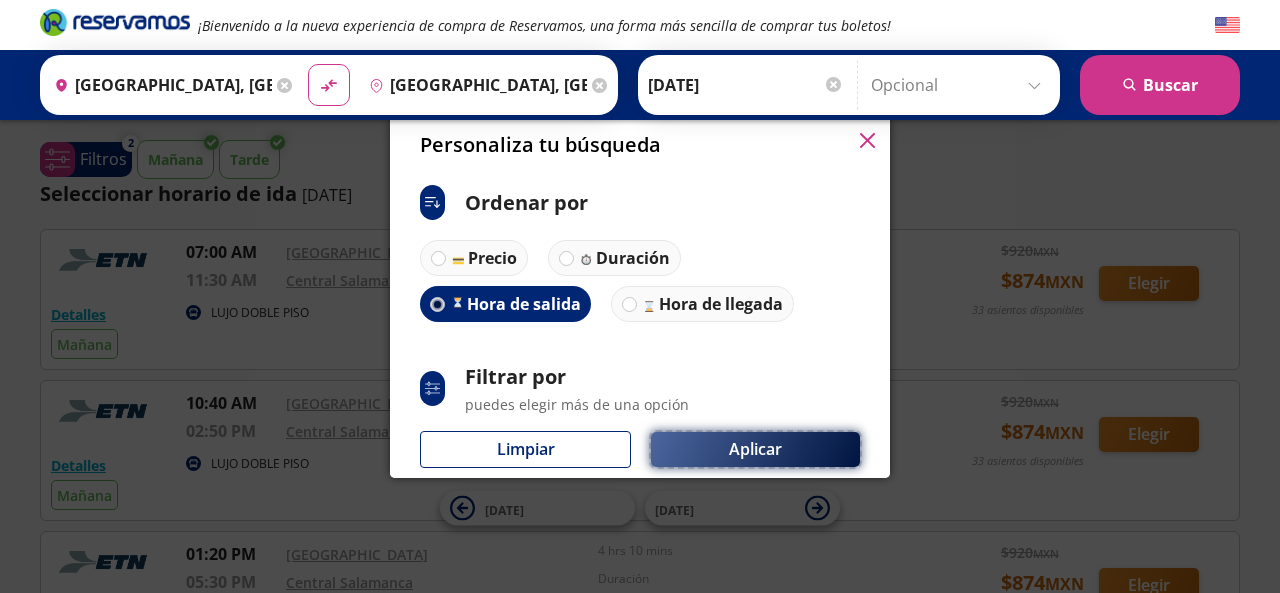 click on "Aplicar" at bounding box center [755, 449] 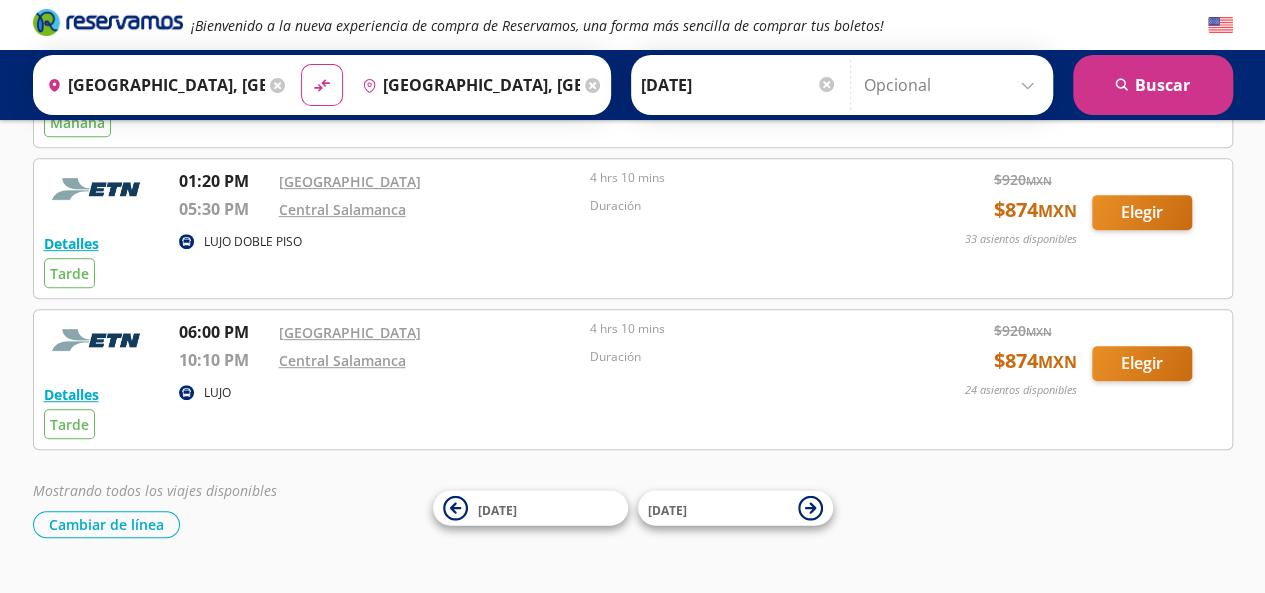 scroll, scrollTop: 365, scrollLeft: 0, axis: vertical 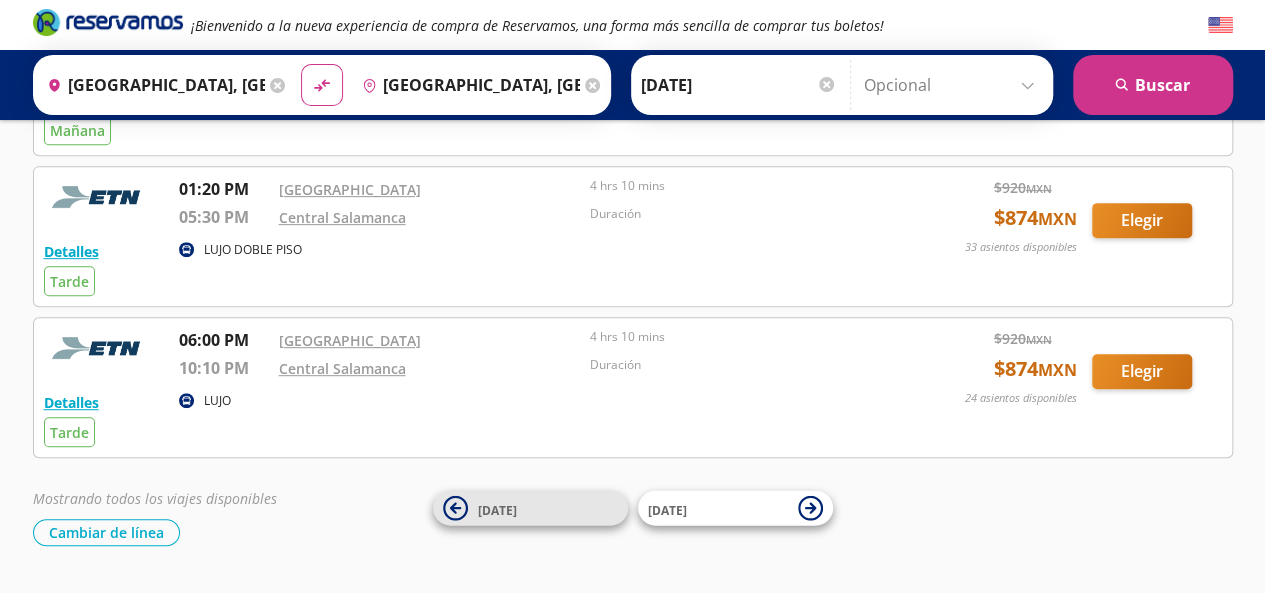 click 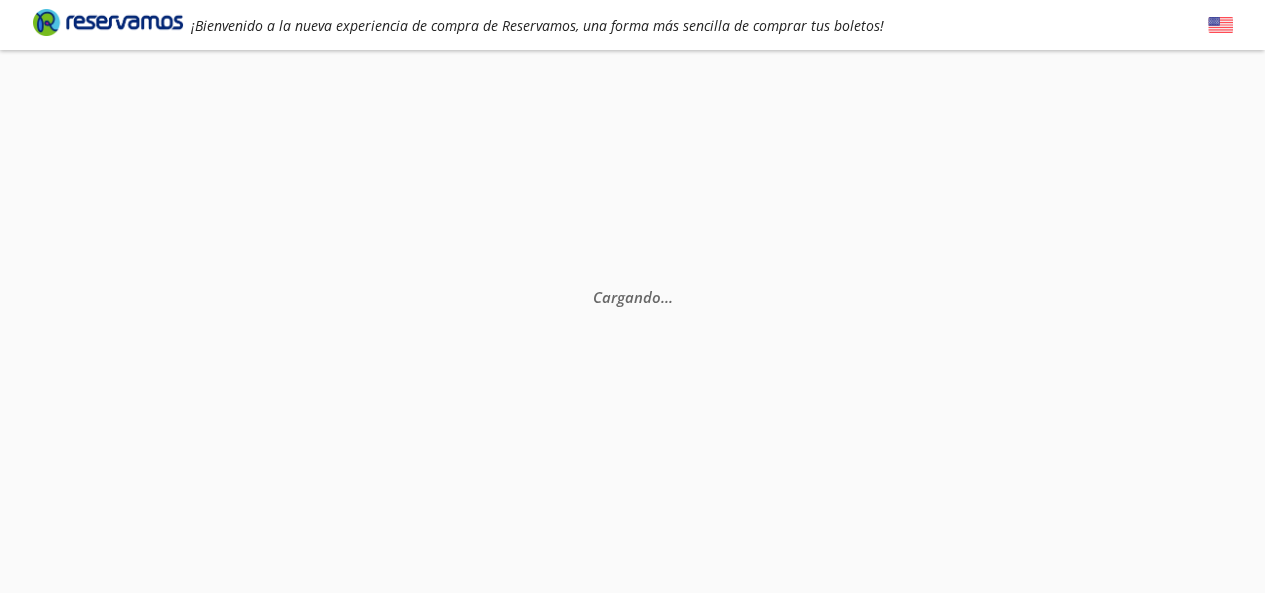 scroll, scrollTop: 0, scrollLeft: 0, axis: both 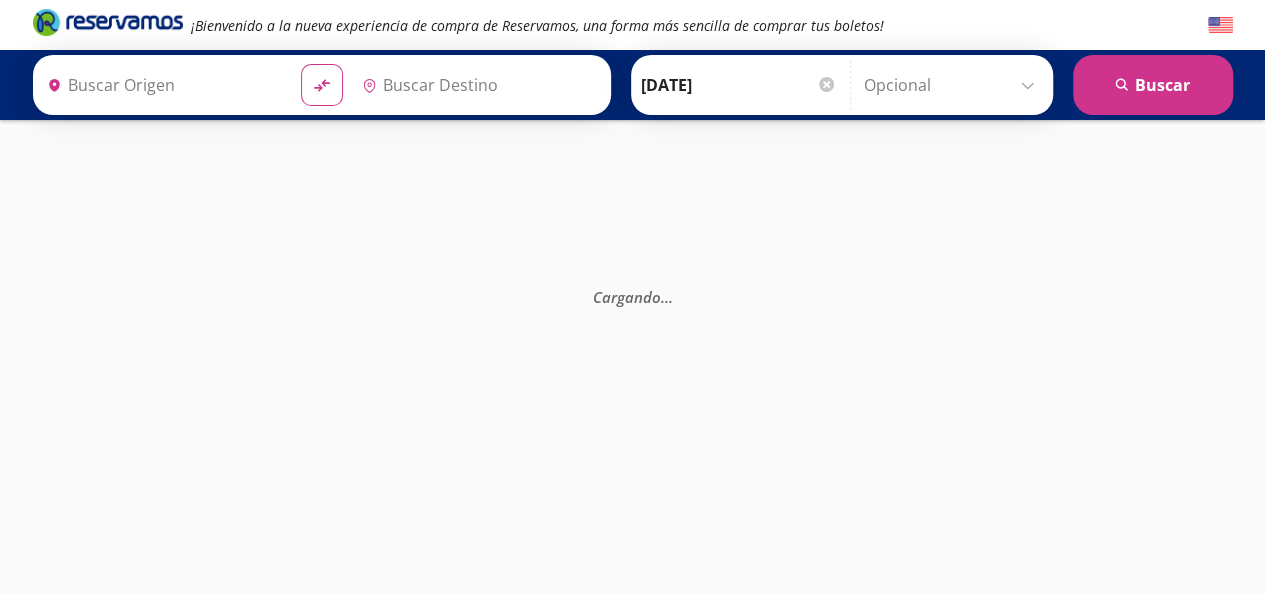 type on "[GEOGRAPHIC_DATA], [GEOGRAPHIC_DATA]" 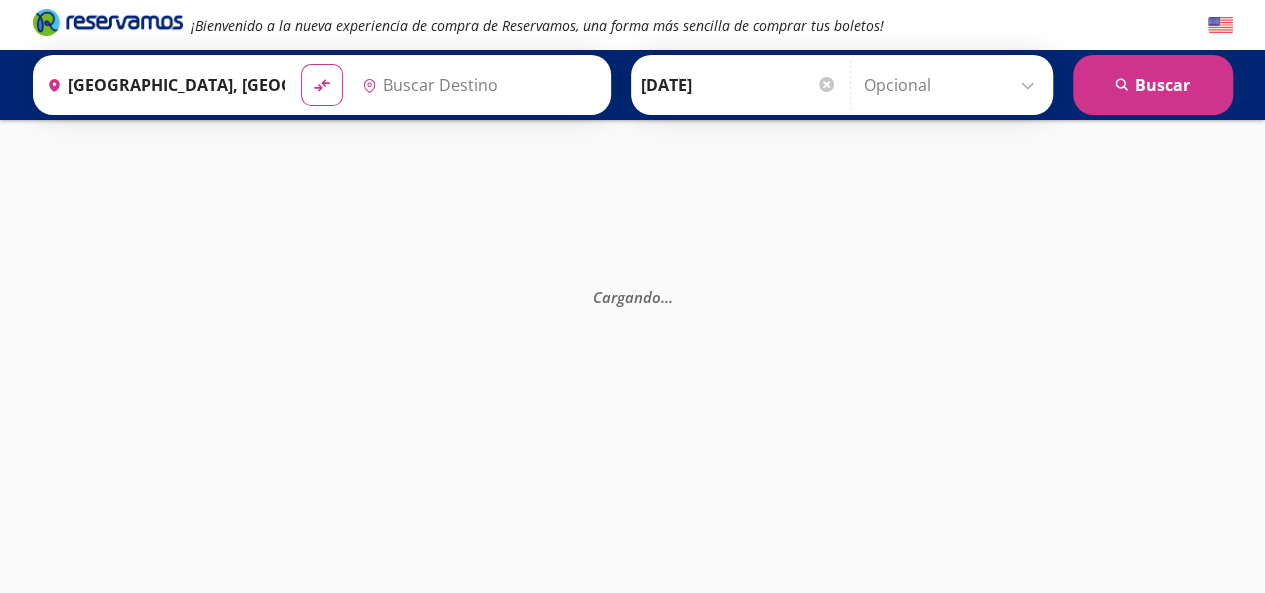 type on "[GEOGRAPHIC_DATA], [GEOGRAPHIC_DATA]" 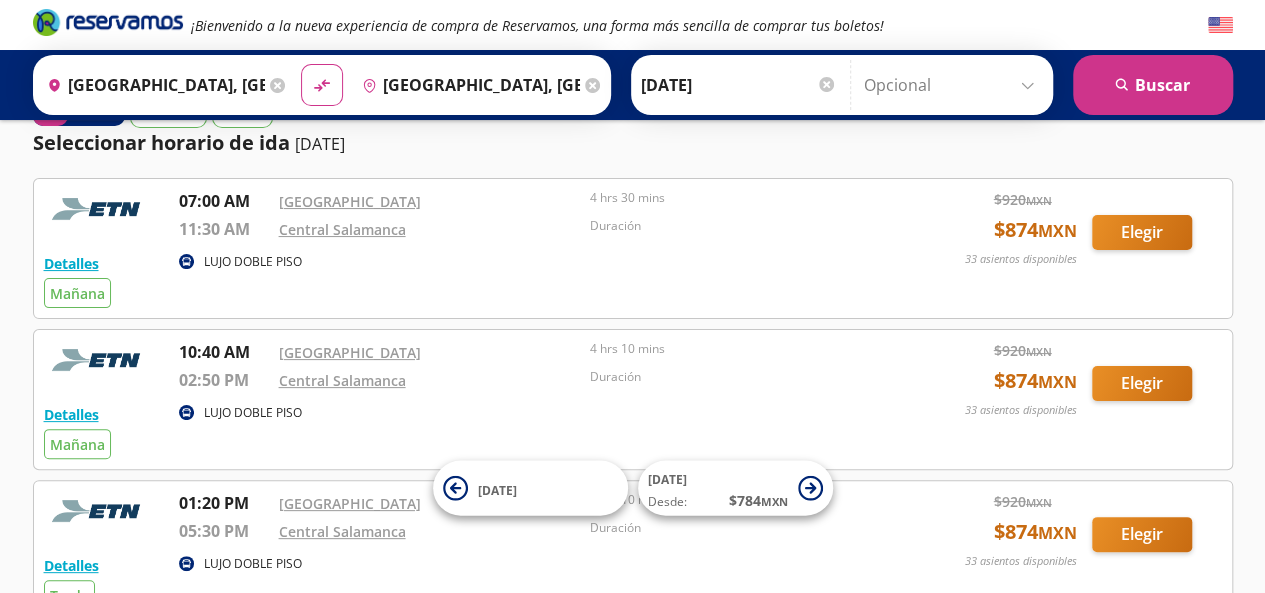 scroll, scrollTop: 0, scrollLeft: 0, axis: both 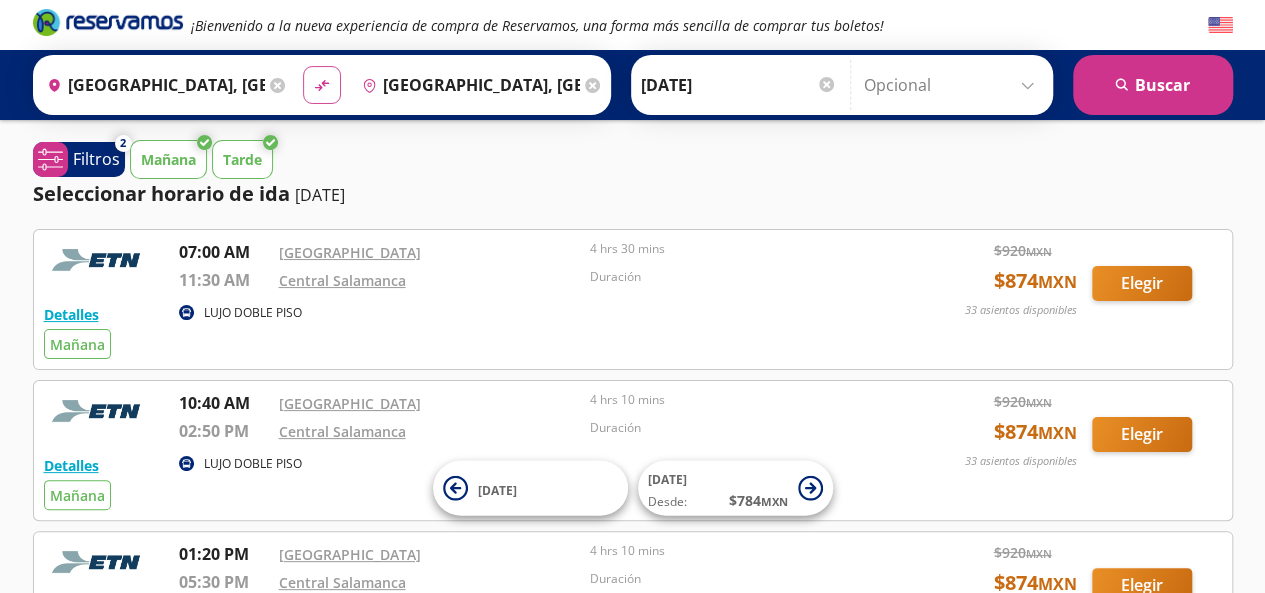 click on "material-symbols:compare-arrows-rounded" at bounding box center [322, 85] 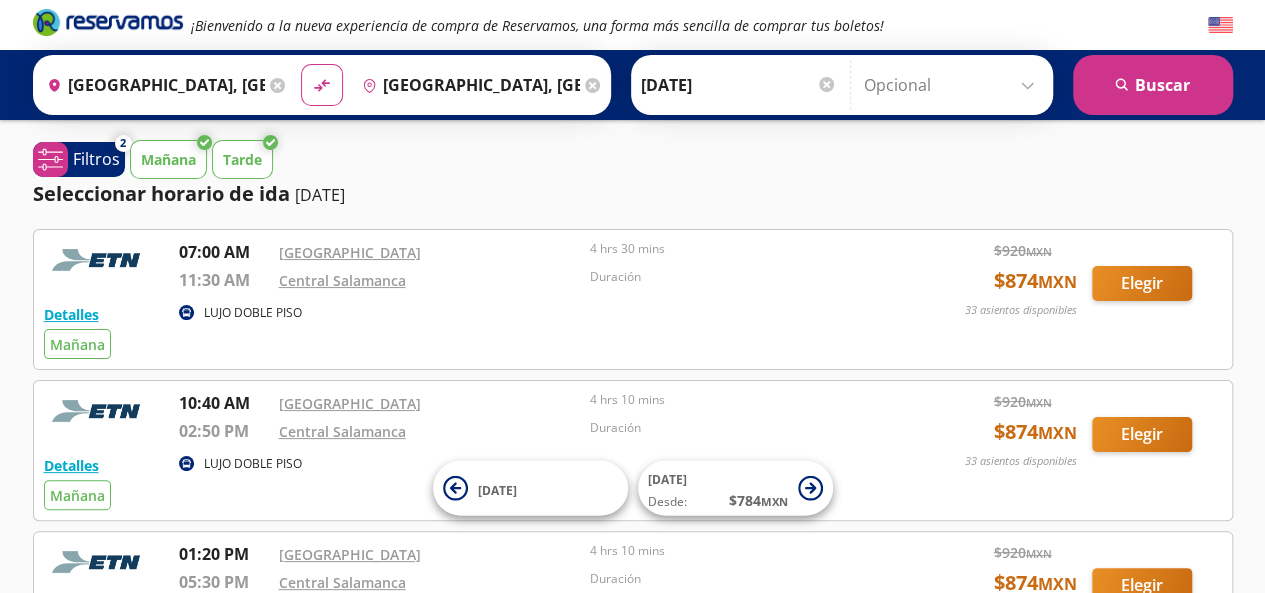 click on "[DATE]" at bounding box center (739, 85) 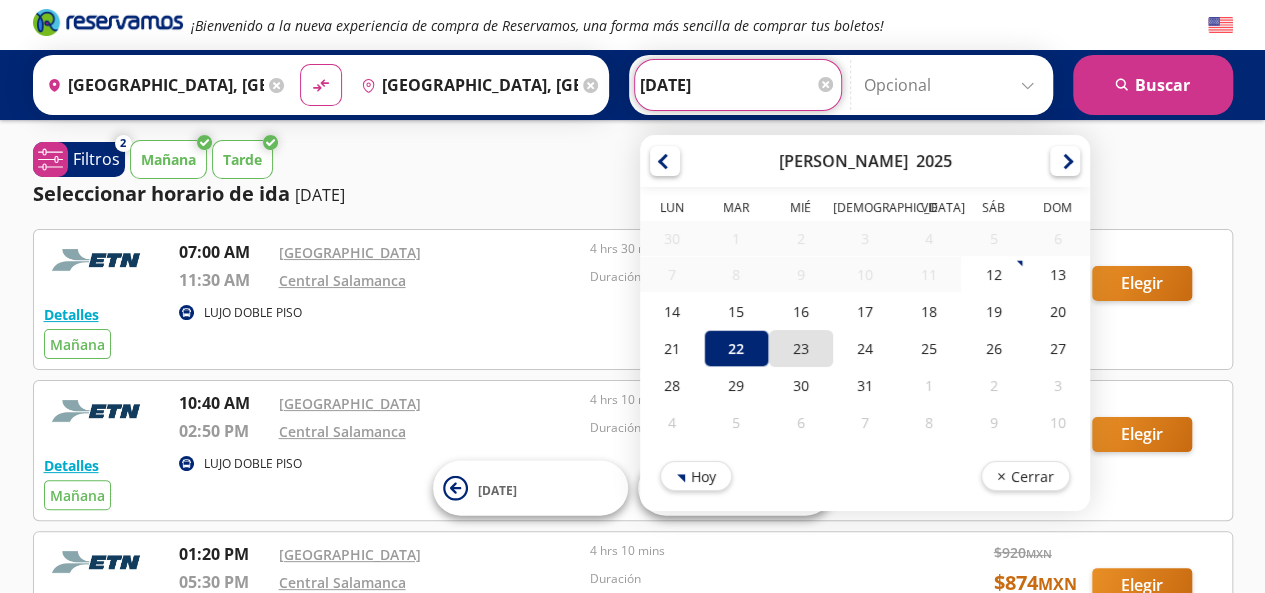 click on "23" at bounding box center [800, 348] 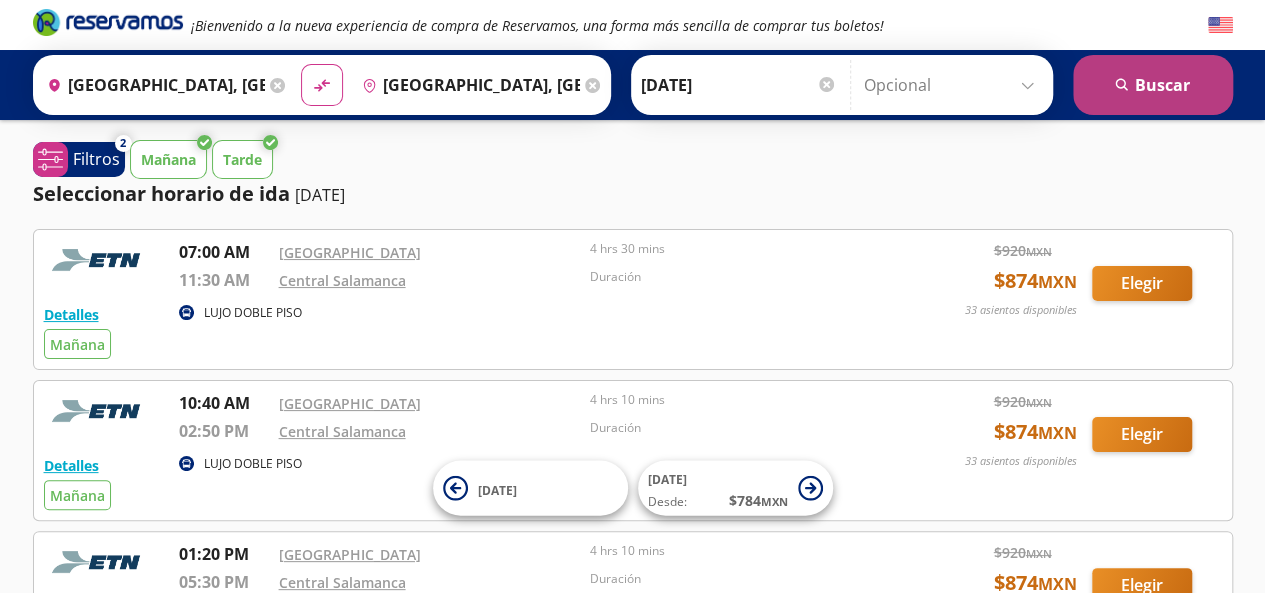 click on "search
[GEOGRAPHIC_DATA]" at bounding box center (1153, 85) 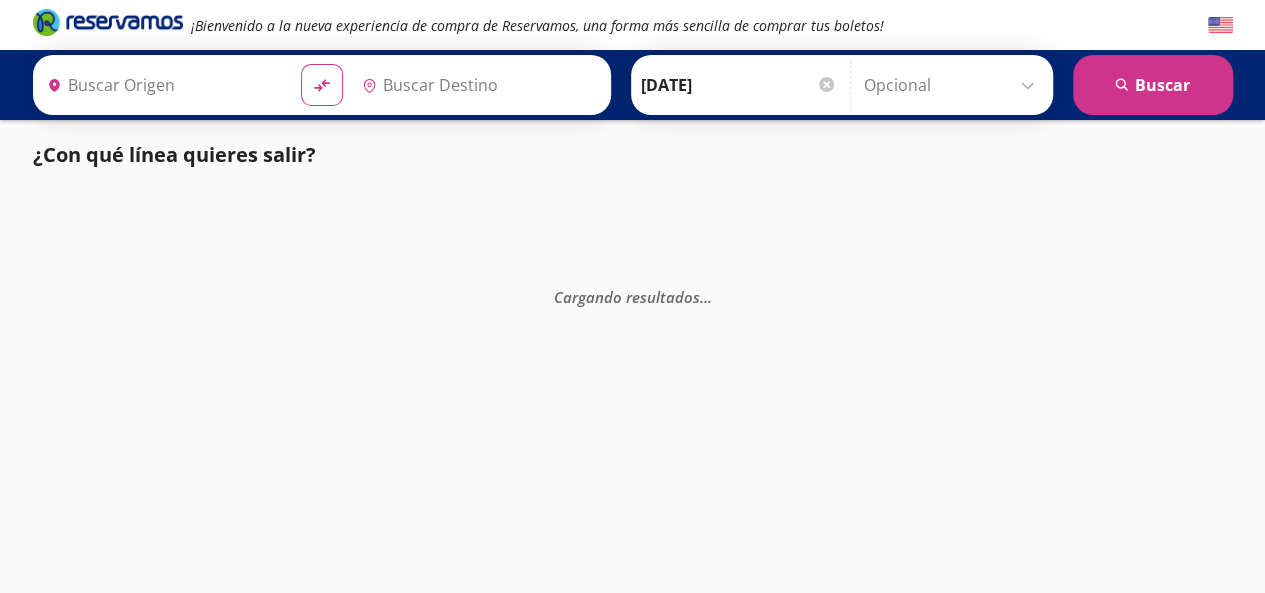 type on "[GEOGRAPHIC_DATA], [GEOGRAPHIC_DATA]" 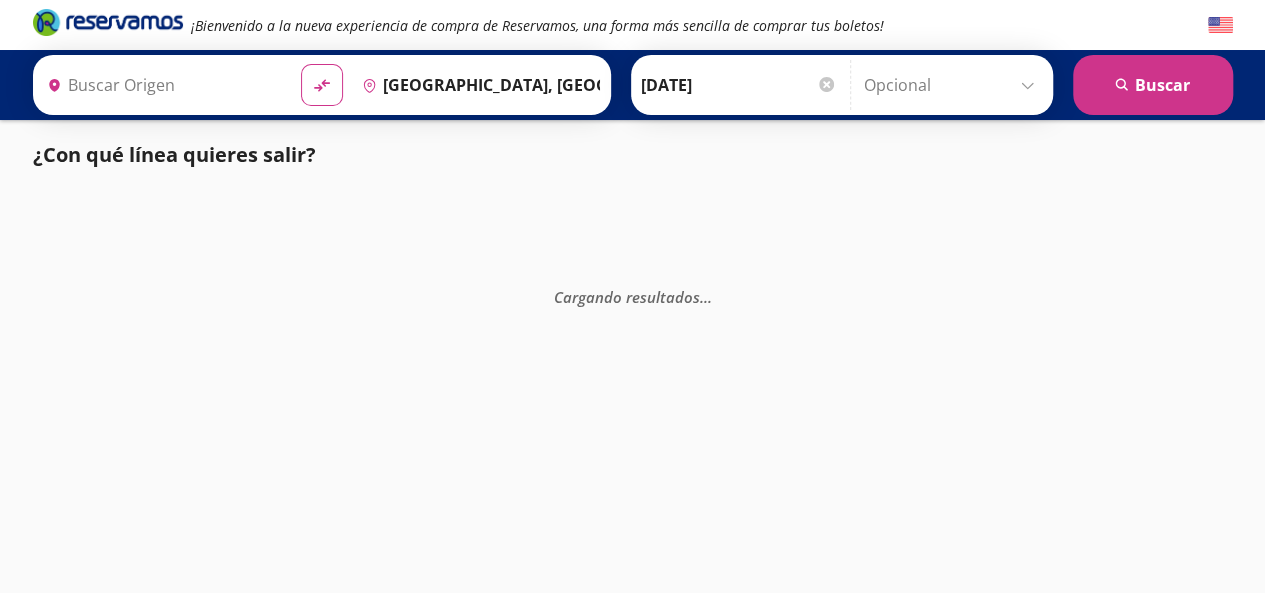 type on "[GEOGRAPHIC_DATA], [GEOGRAPHIC_DATA]" 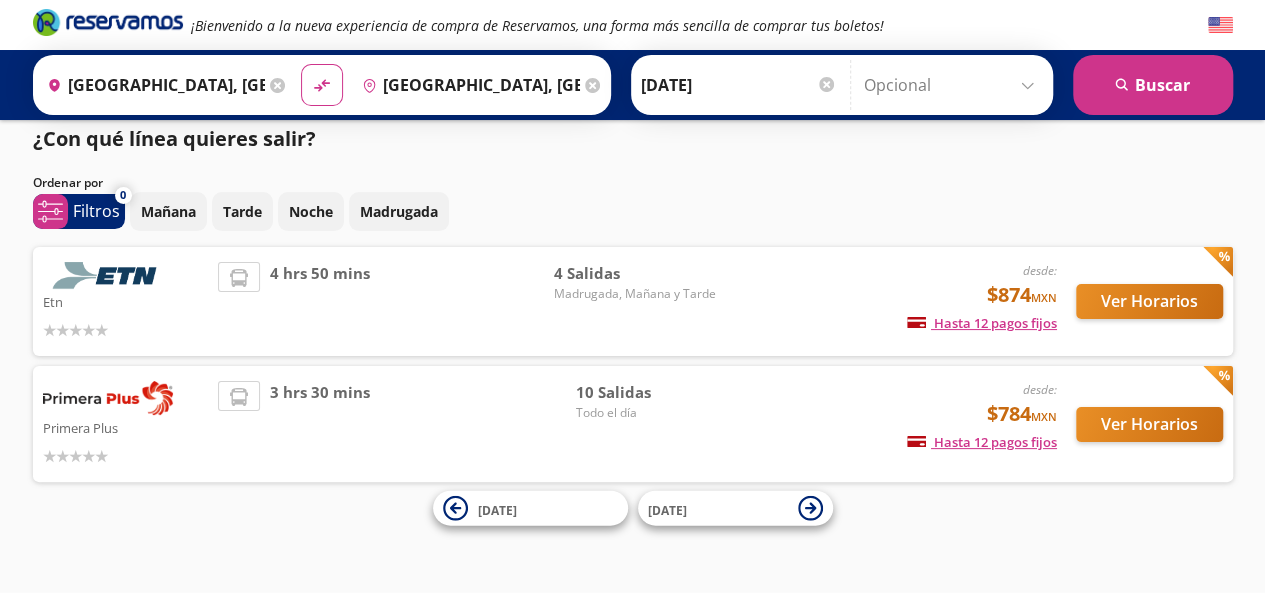 scroll, scrollTop: 15, scrollLeft: 0, axis: vertical 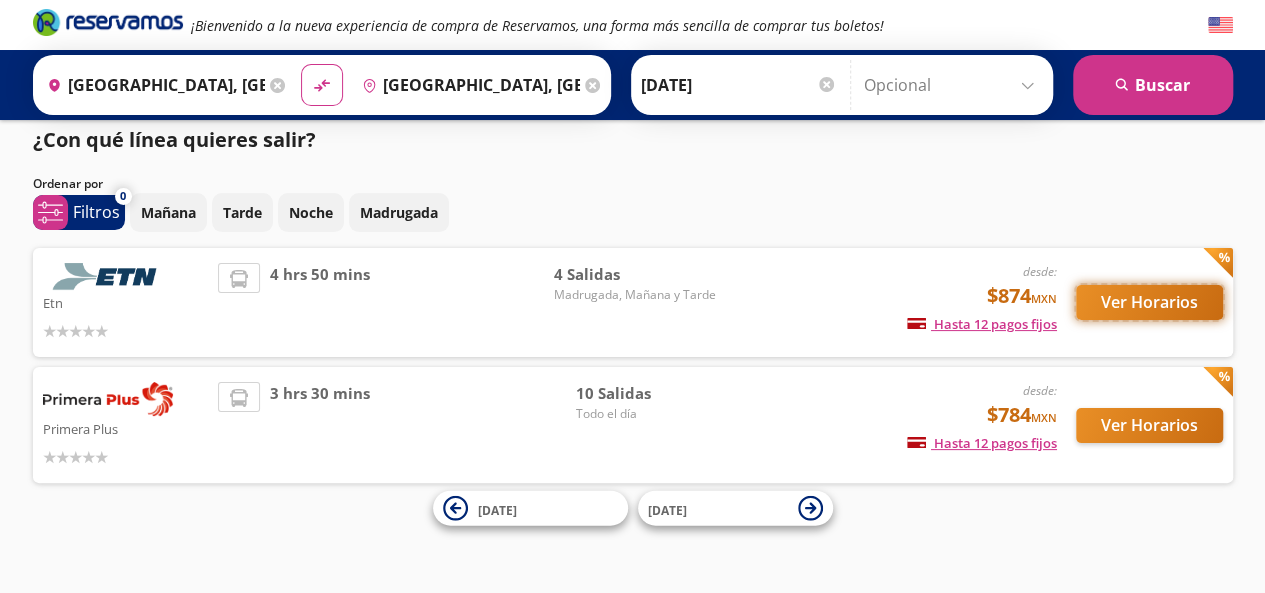 click on "Ver Horarios" at bounding box center (1149, 302) 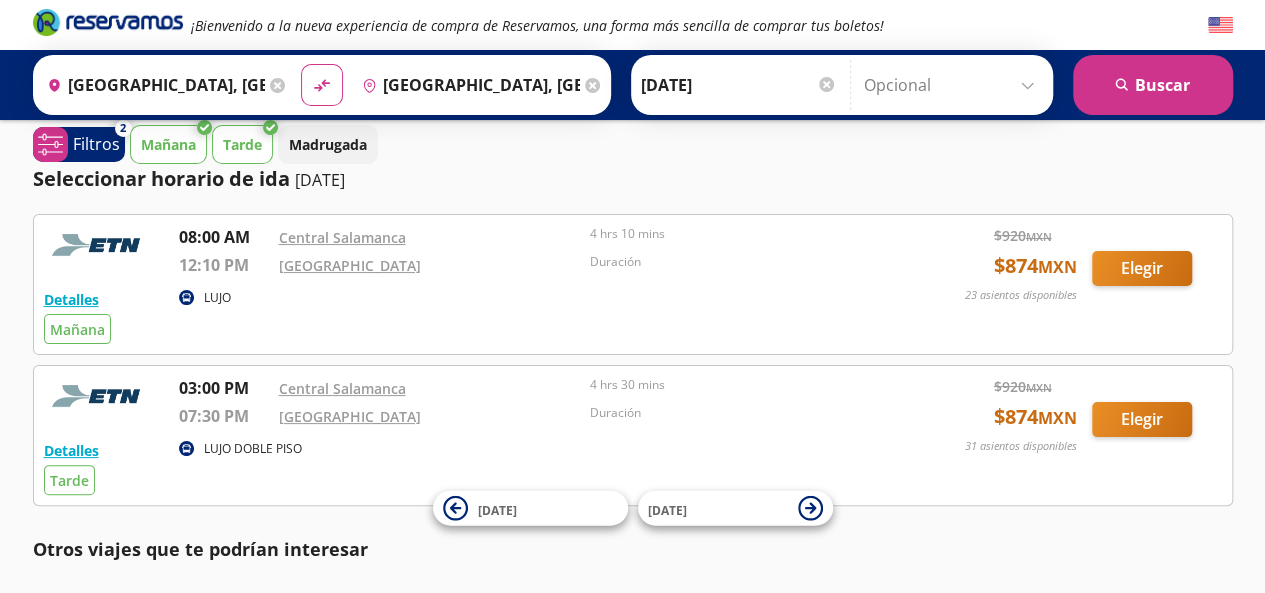 scroll, scrollTop: 0, scrollLeft: 0, axis: both 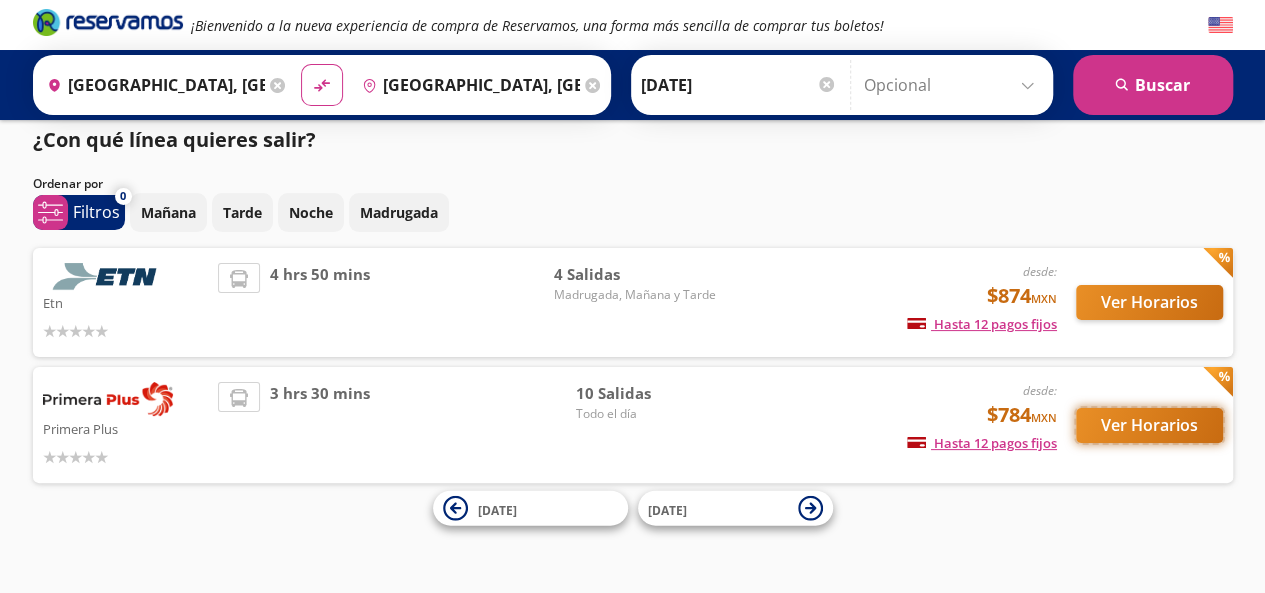 click on "Ver Horarios" at bounding box center [1149, 425] 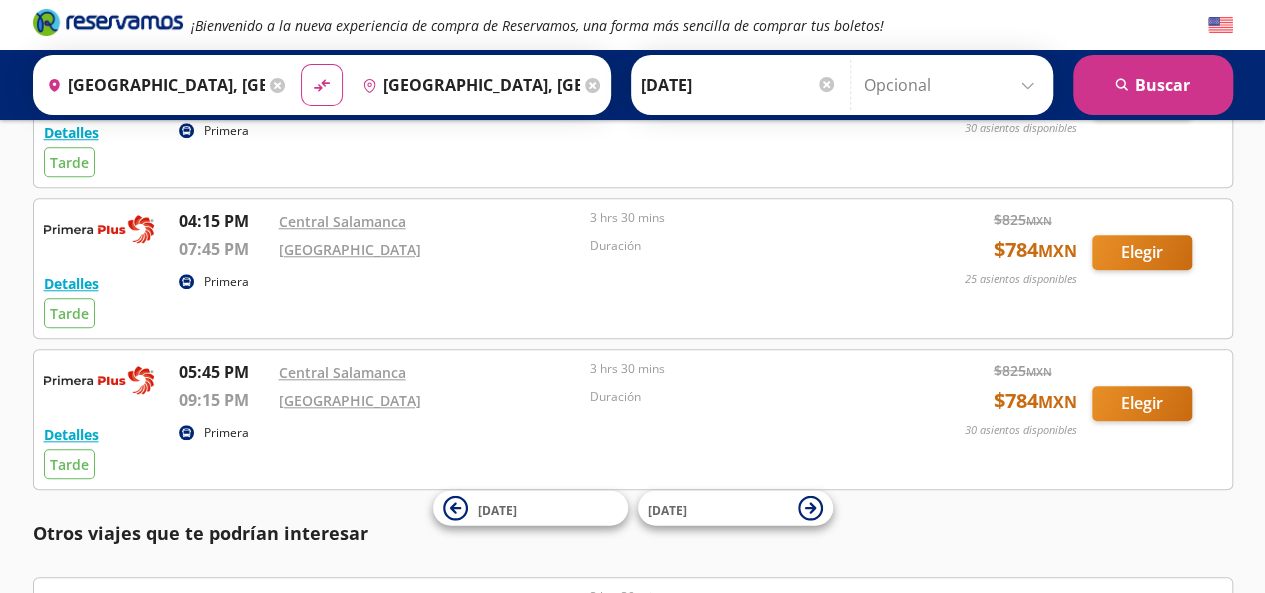 scroll, scrollTop: 0, scrollLeft: 0, axis: both 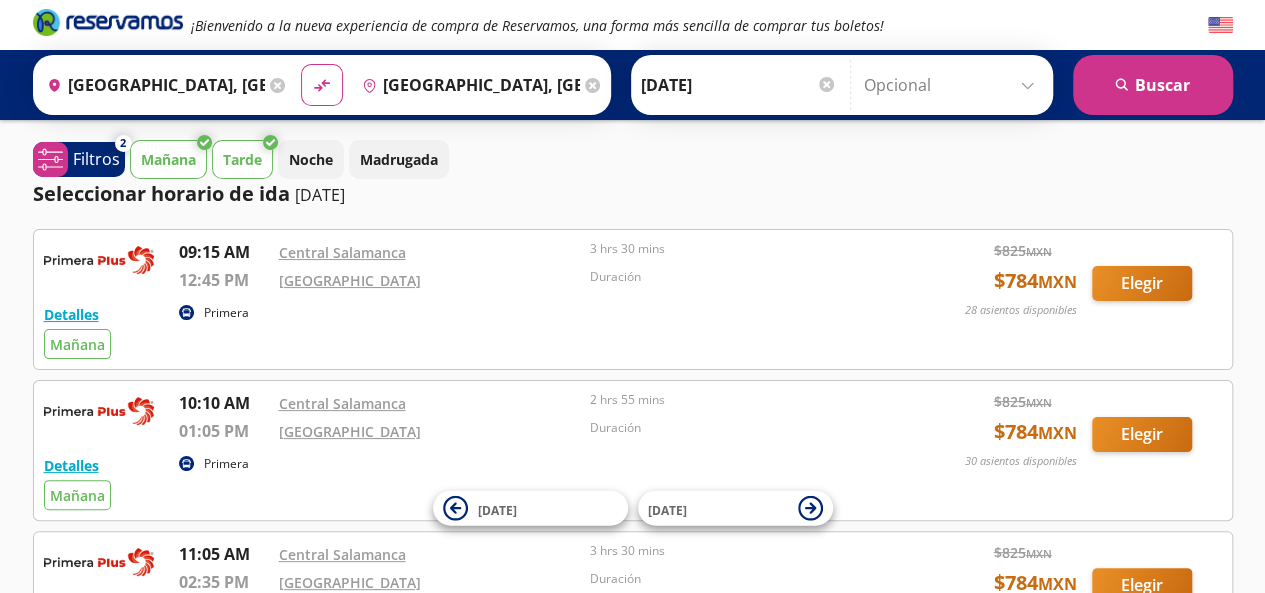 click at bounding box center (108, 22) 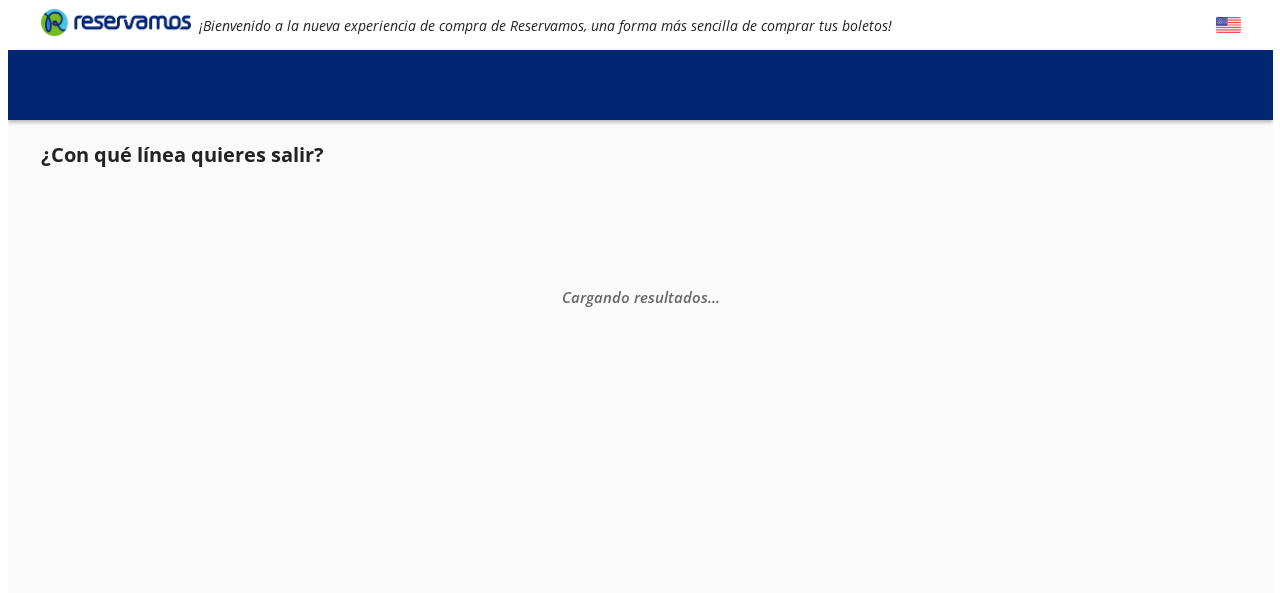 scroll, scrollTop: 0, scrollLeft: 0, axis: both 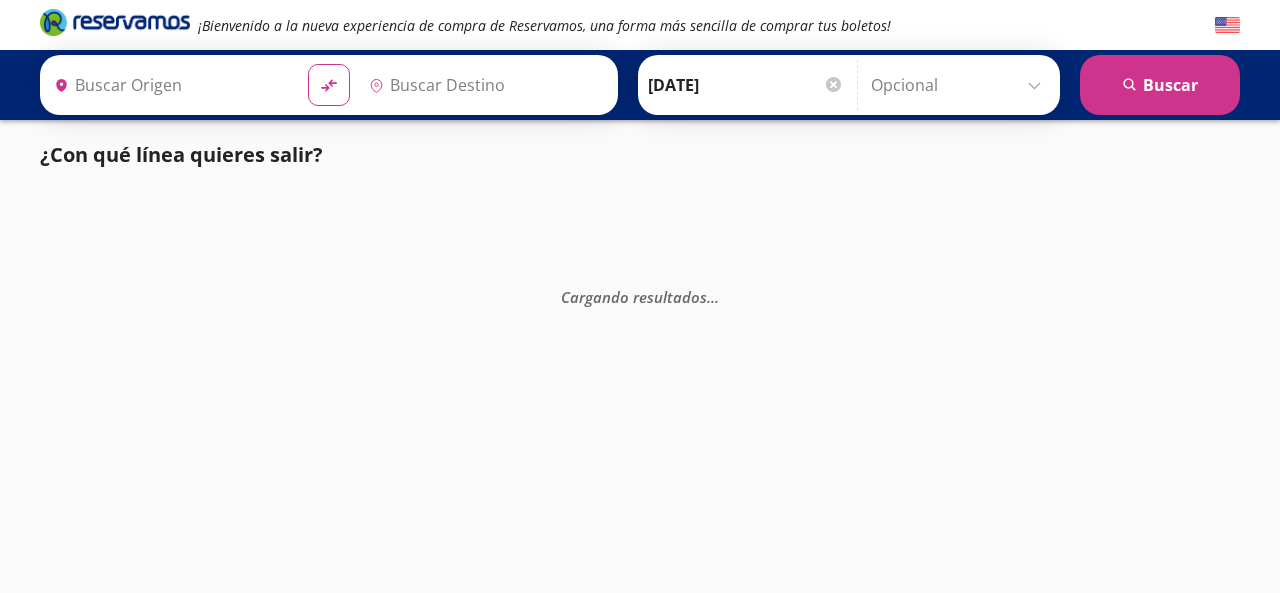 type on "[GEOGRAPHIC_DATA], [GEOGRAPHIC_DATA]" 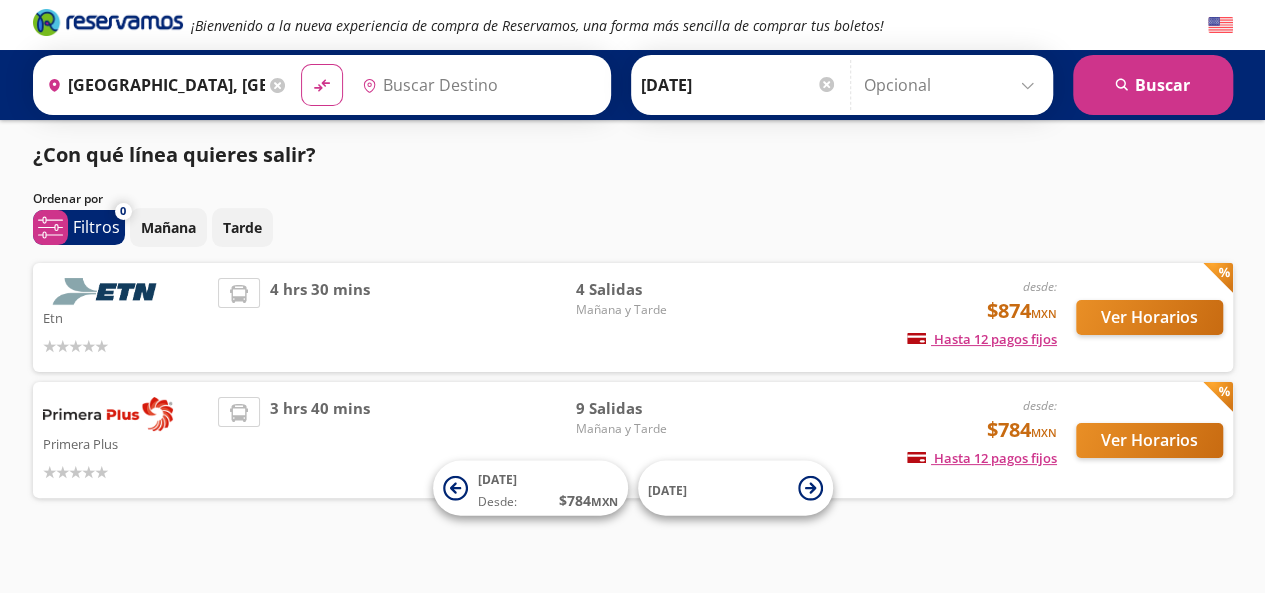 type on "[GEOGRAPHIC_DATA], [GEOGRAPHIC_DATA]" 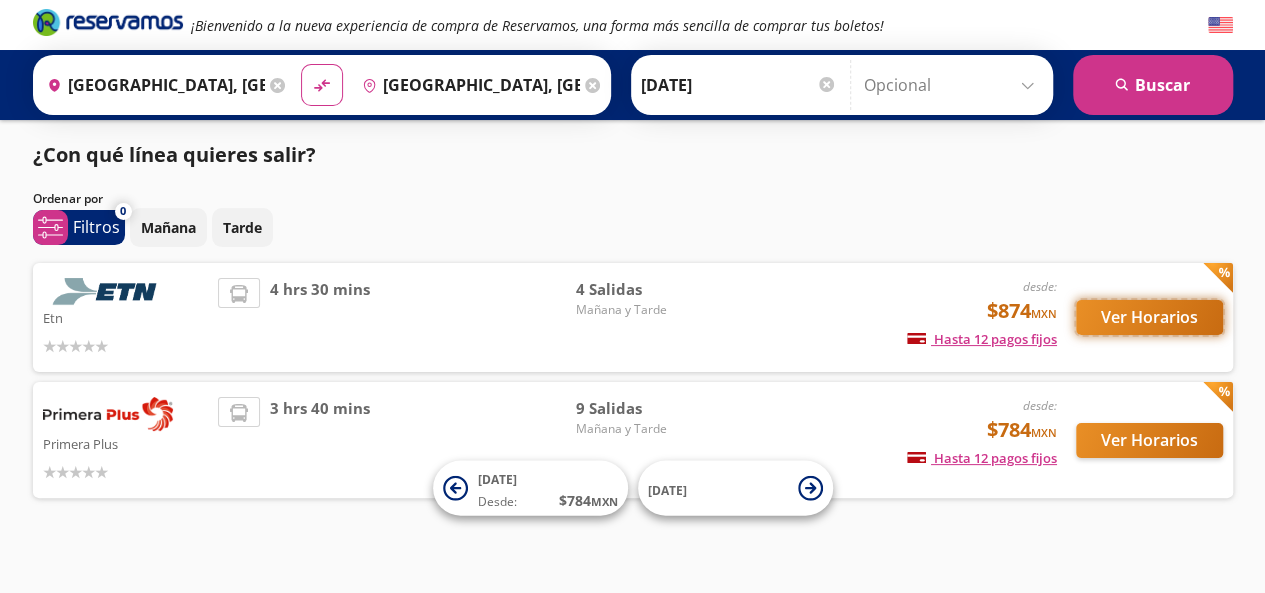 click on "Ver Horarios" at bounding box center (1149, 317) 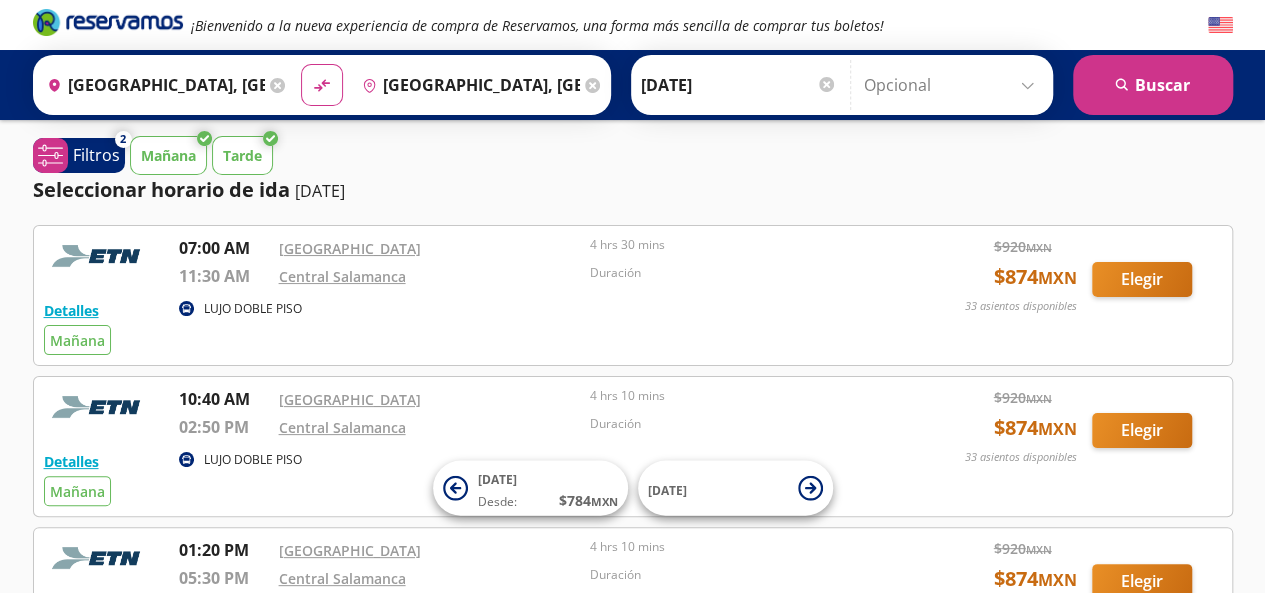scroll, scrollTop: 0, scrollLeft: 0, axis: both 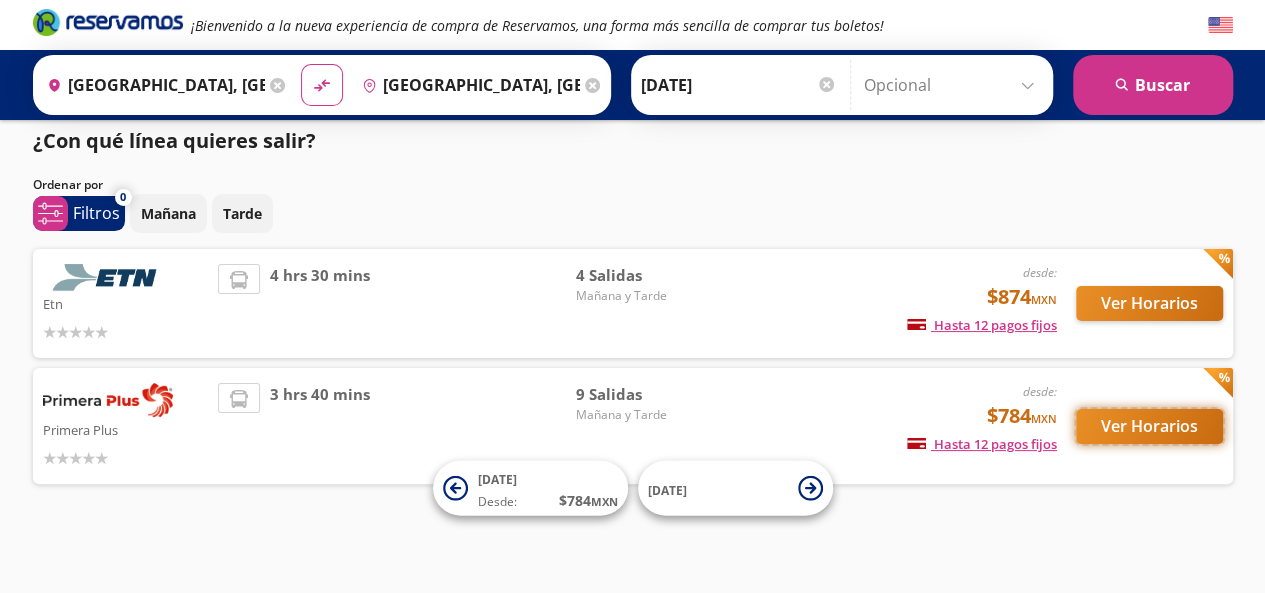 click on "Ver Horarios" at bounding box center (1149, 426) 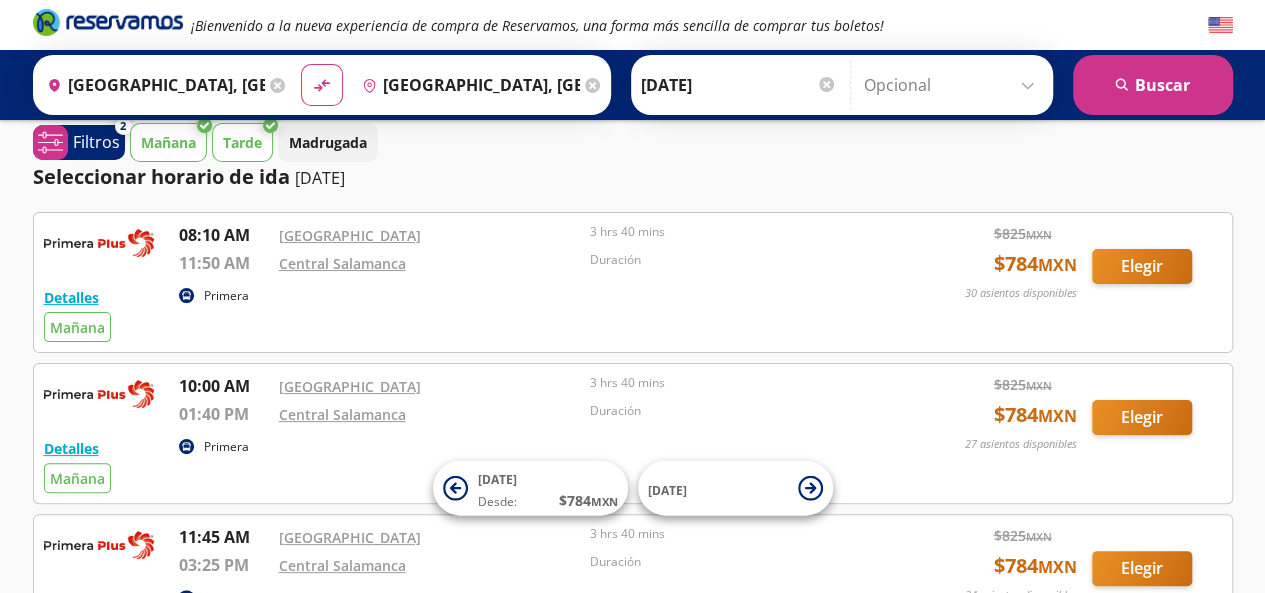 scroll, scrollTop: 0, scrollLeft: 0, axis: both 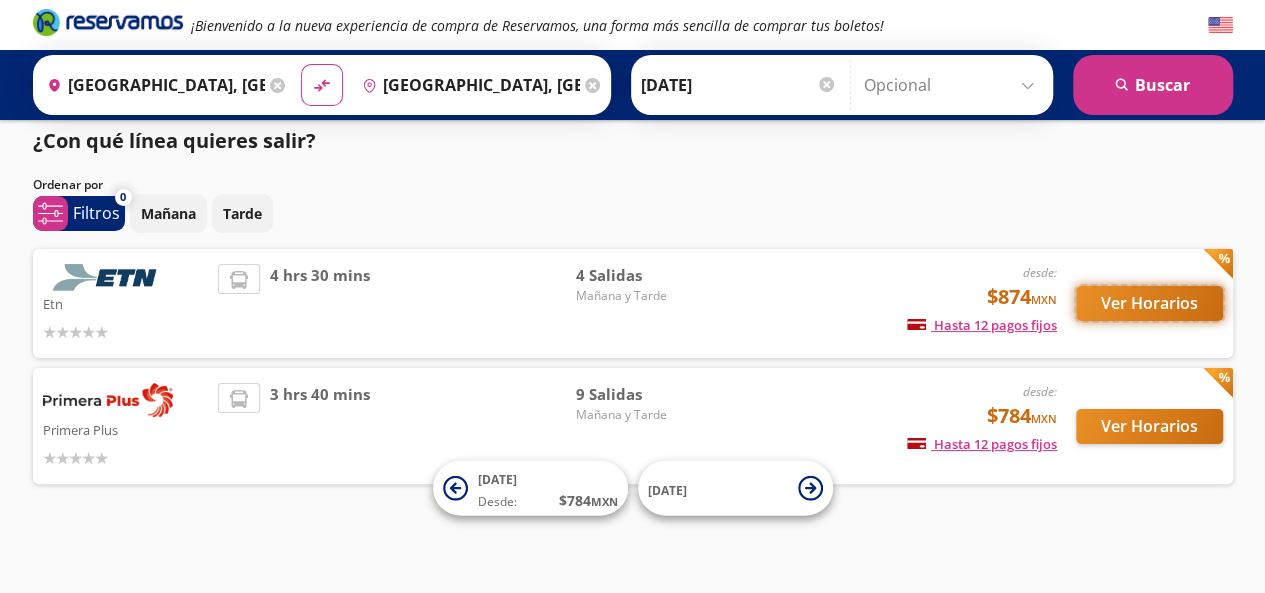 click on "Ver Horarios" at bounding box center (1149, 303) 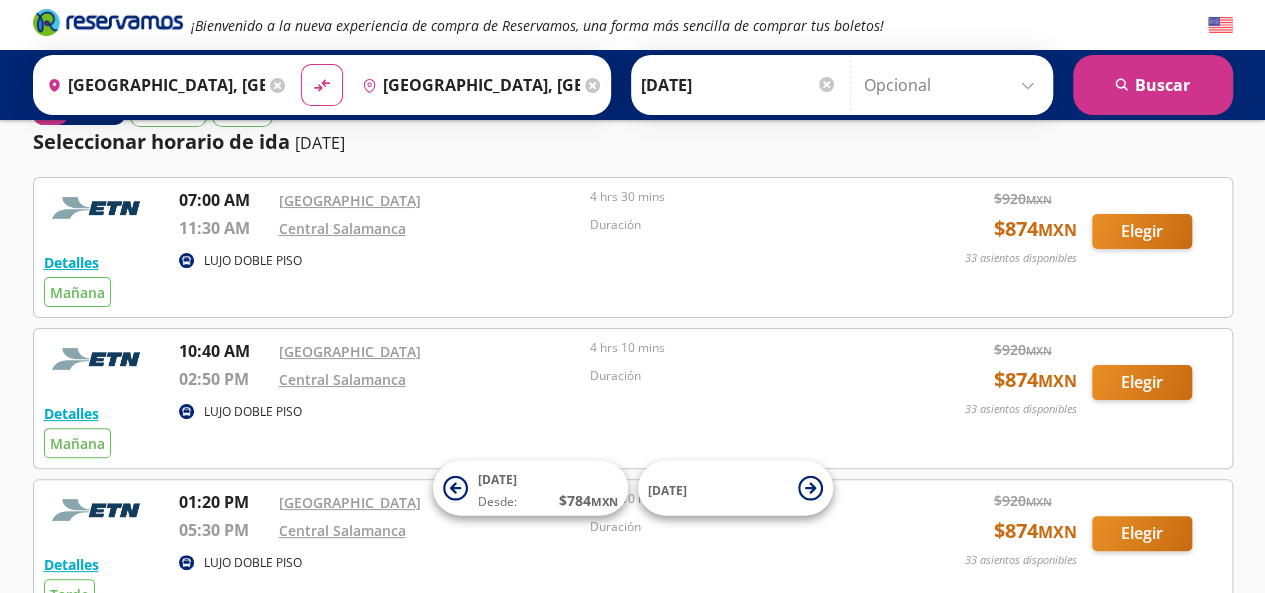 scroll, scrollTop: 0, scrollLeft: 0, axis: both 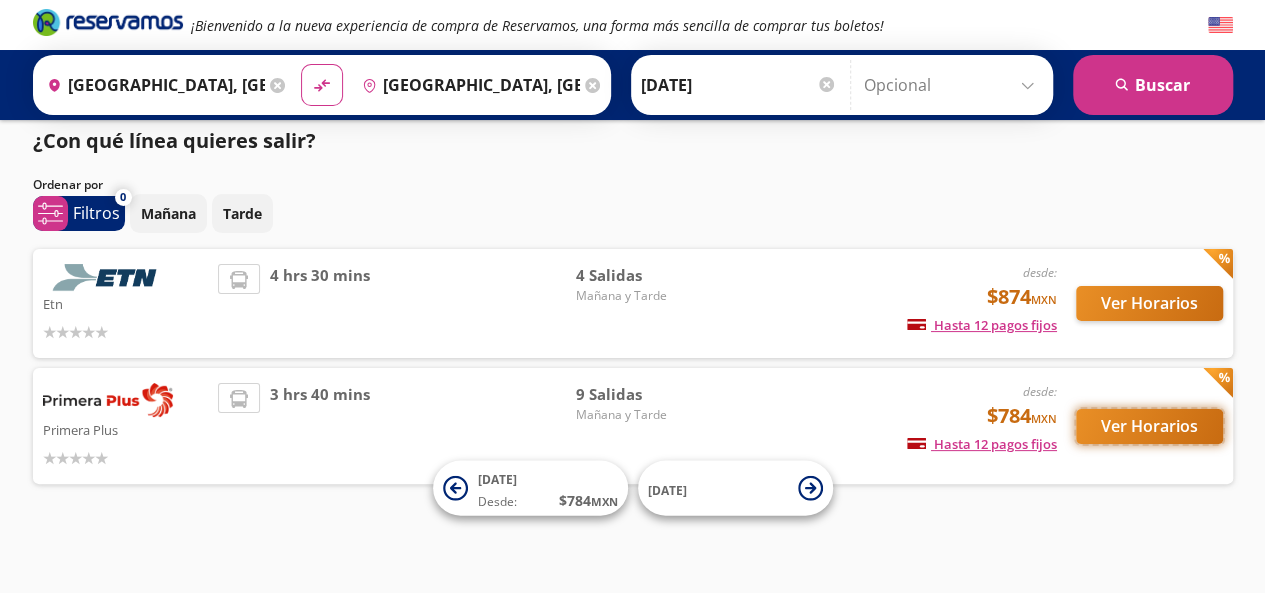 click on "Ver Horarios" at bounding box center [1149, 426] 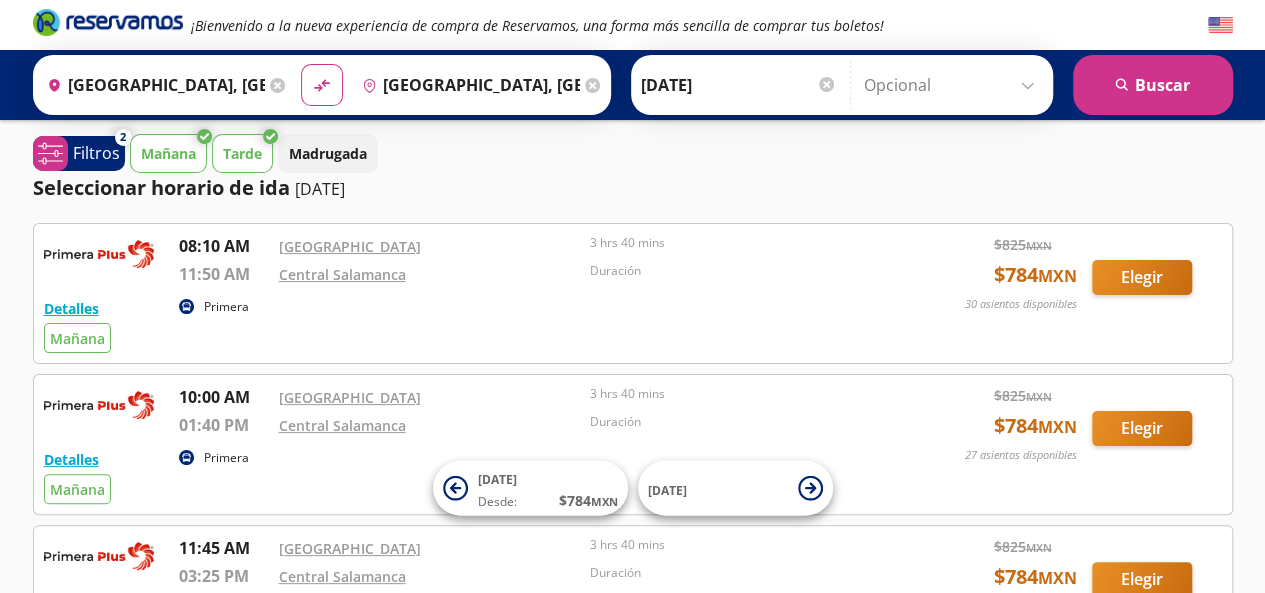 scroll, scrollTop: 0, scrollLeft: 0, axis: both 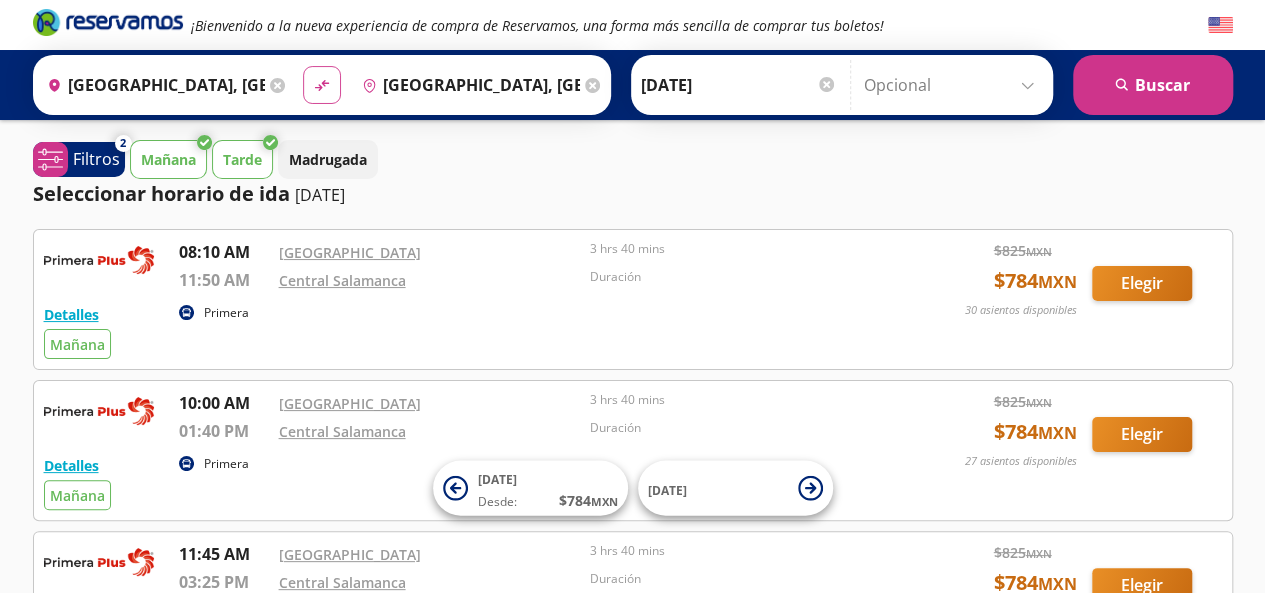 click on "material-symbols:compare-arrows-rounded" 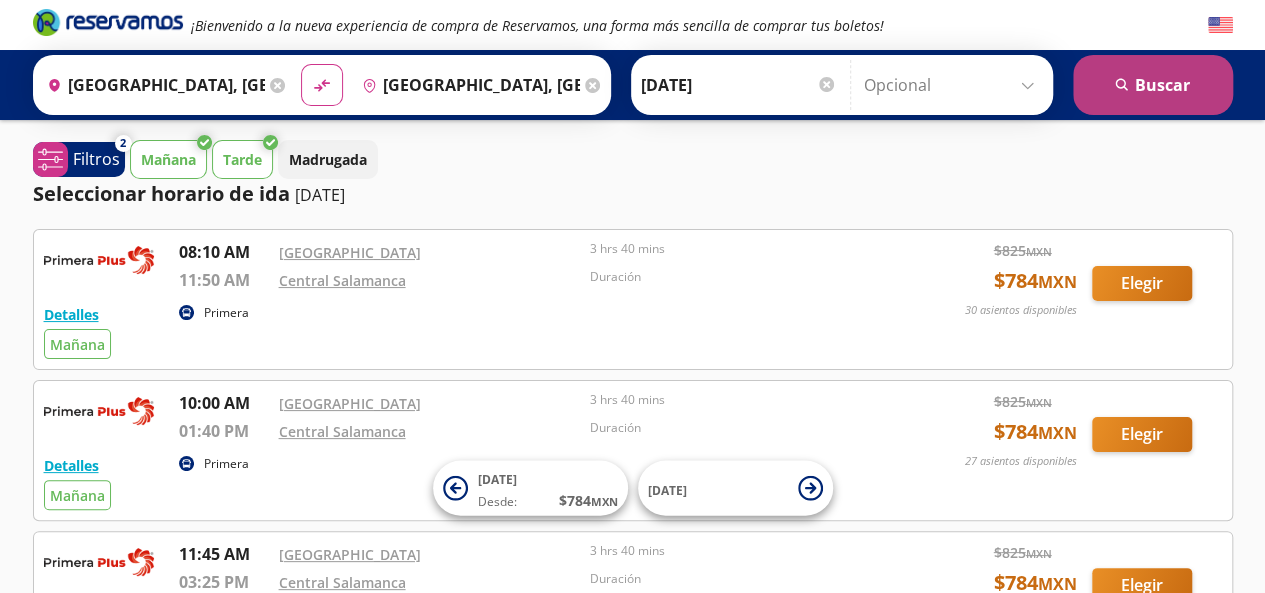 click on "search
[GEOGRAPHIC_DATA]" at bounding box center [1153, 85] 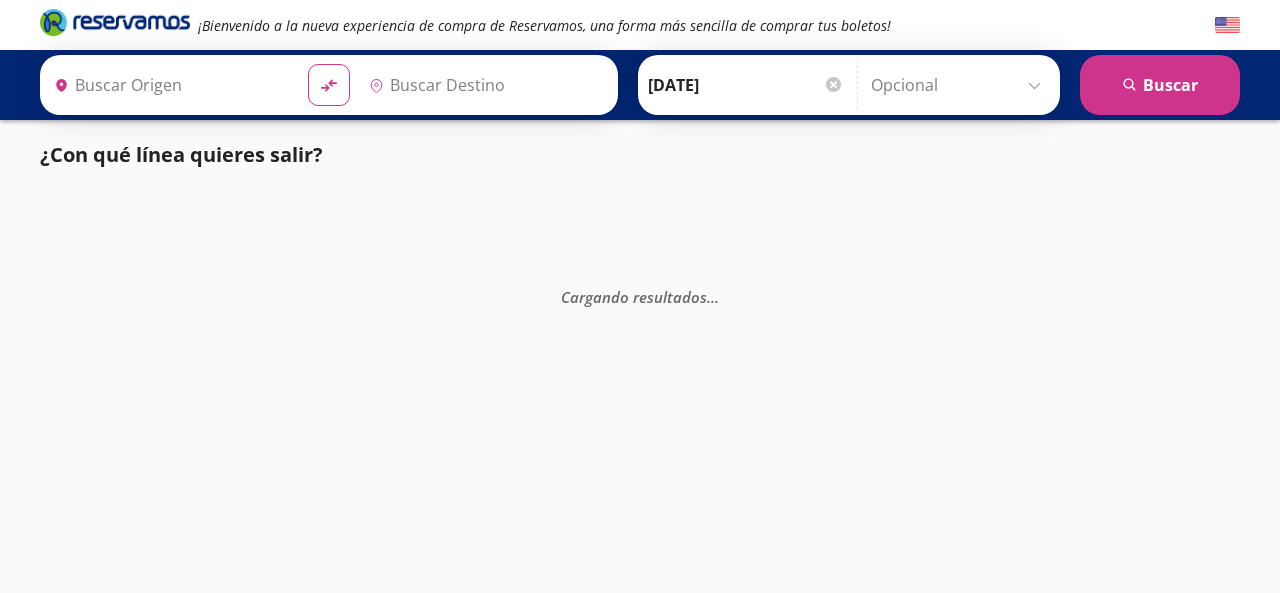 type on "[GEOGRAPHIC_DATA], [GEOGRAPHIC_DATA]" 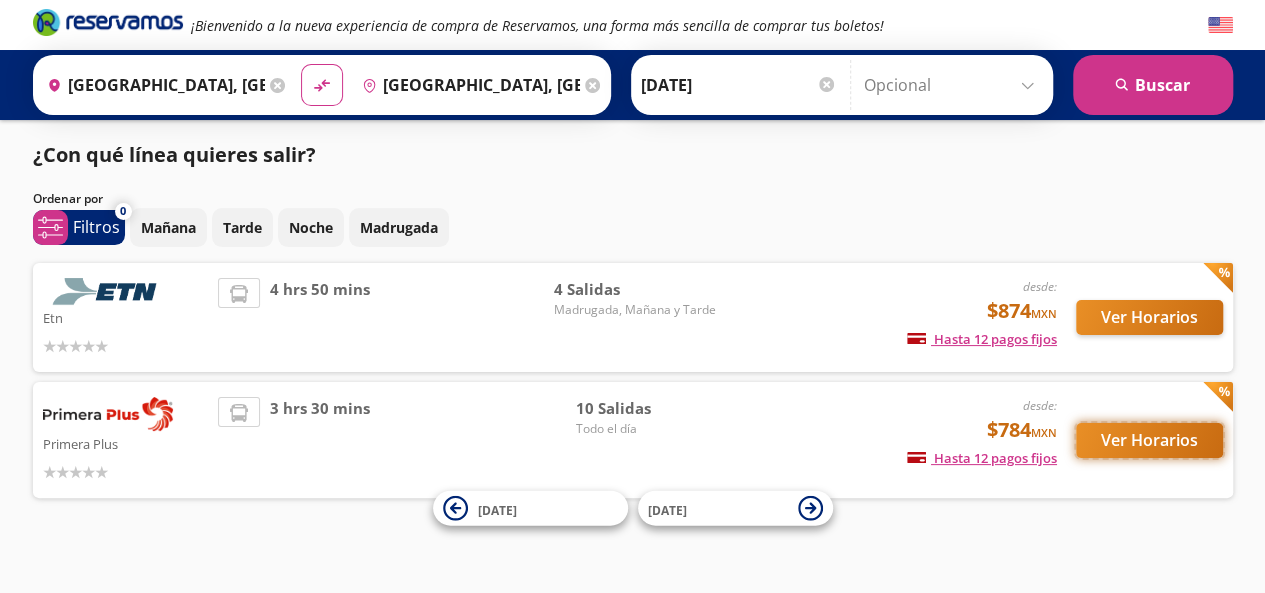 click on "Ver Horarios" at bounding box center (1149, 440) 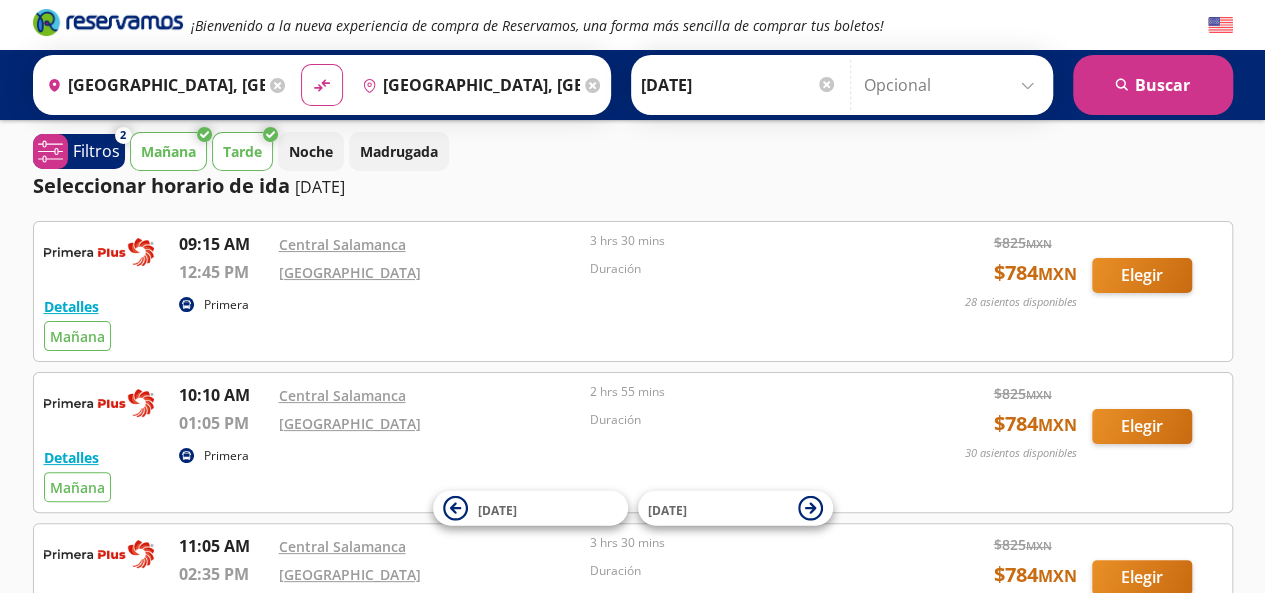 scroll, scrollTop: 0, scrollLeft: 0, axis: both 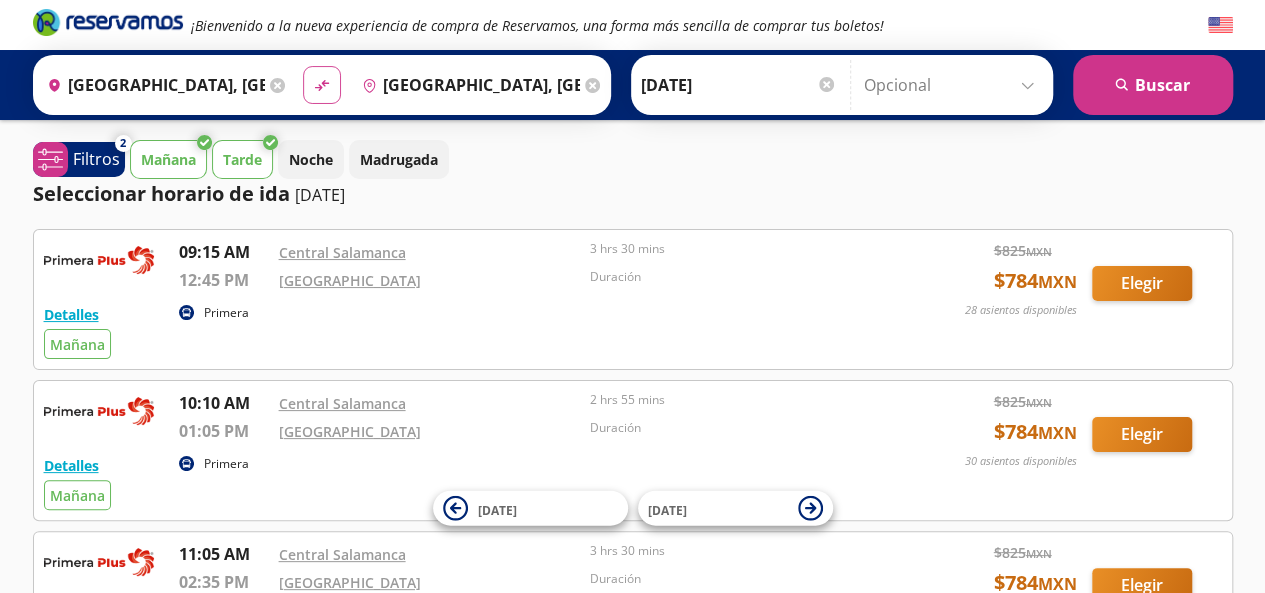 click on "material-symbols:compare-arrows-rounded" 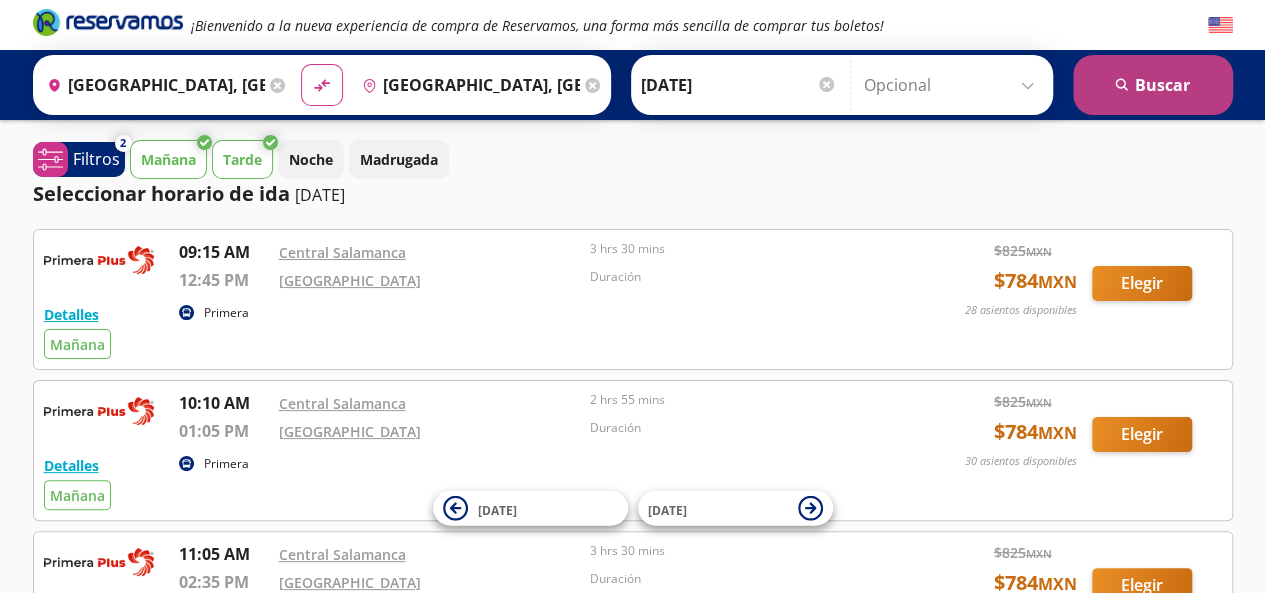 click on "search
[GEOGRAPHIC_DATA]" at bounding box center [1153, 85] 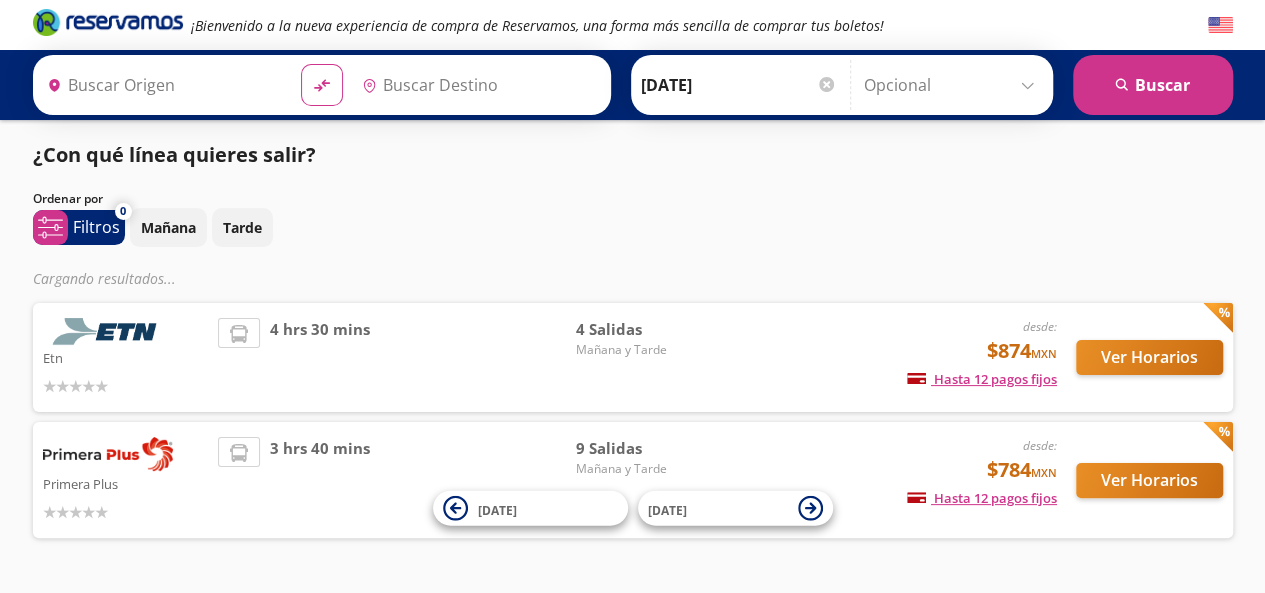 type on "[GEOGRAPHIC_DATA], [GEOGRAPHIC_DATA]" 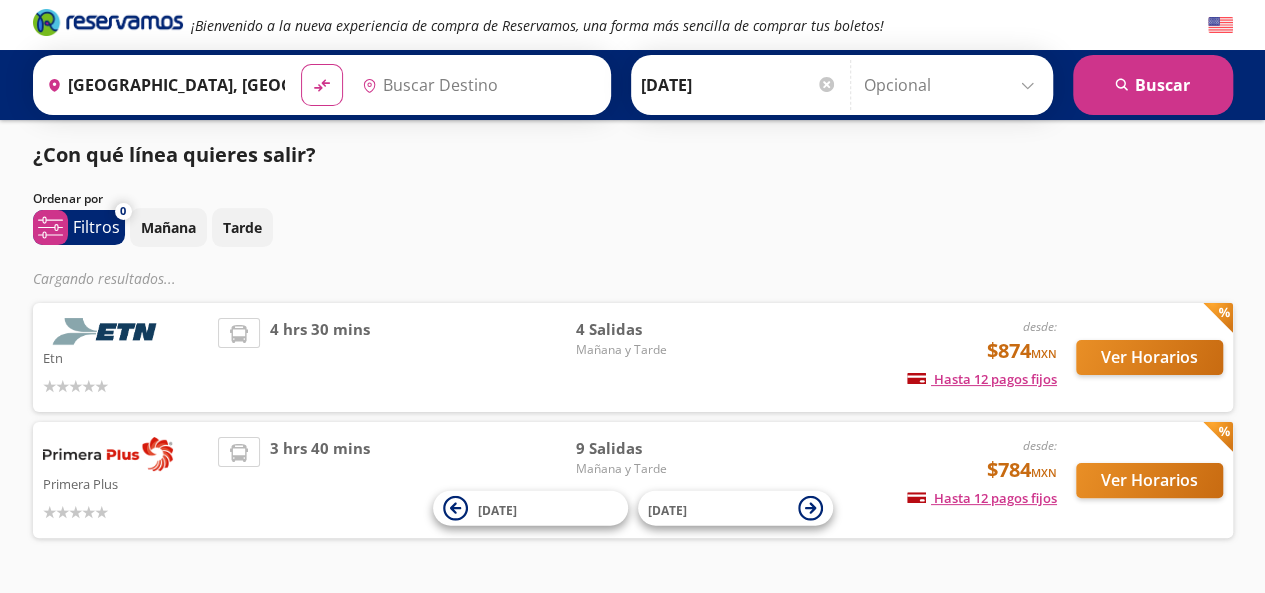 type on "[GEOGRAPHIC_DATA], [GEOGRAPHIC_DATA]" 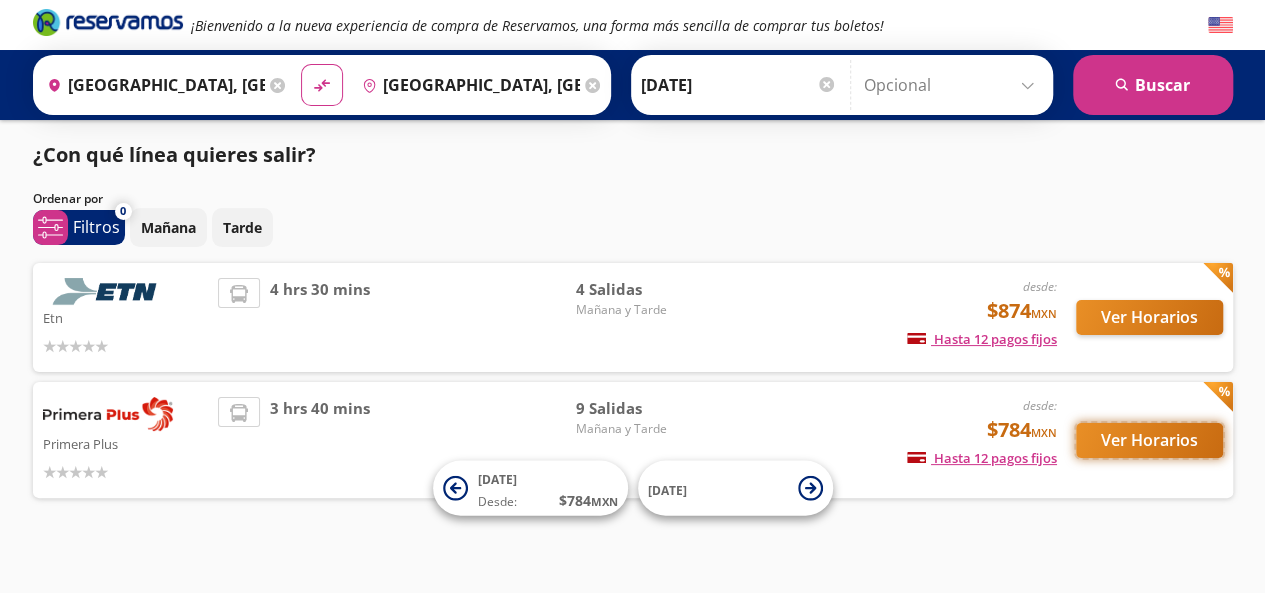 click on "Ver Horarios" at bounding box center [1149, 440] 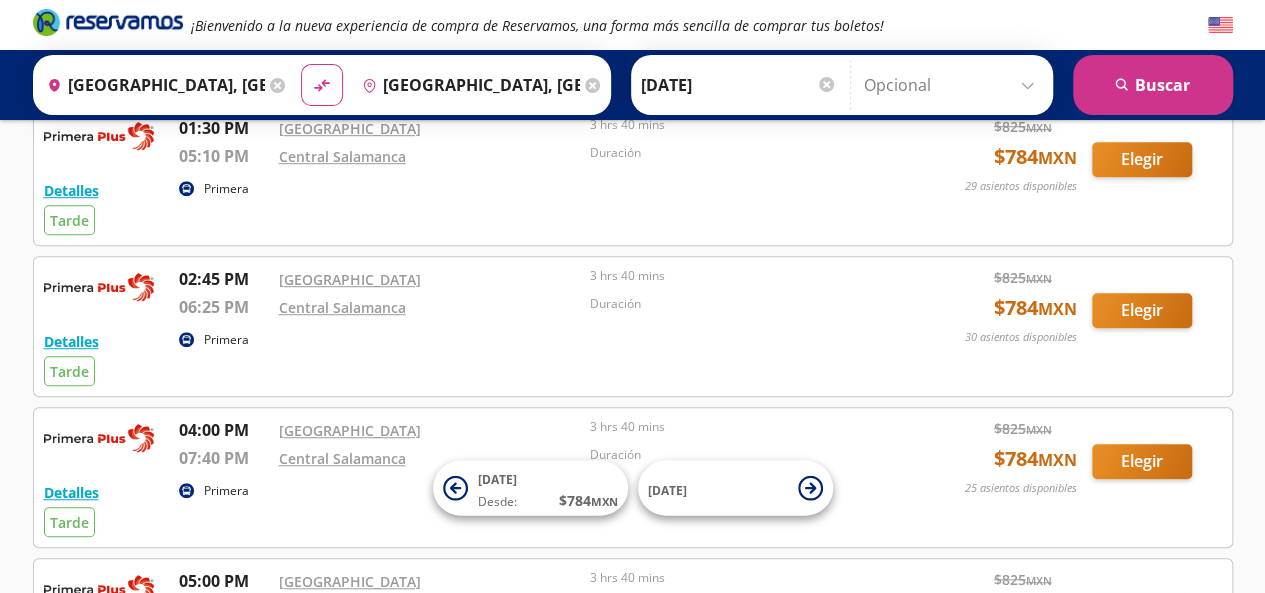 scroll, scrollTop: 0, scrollLeft: 0, axis: both 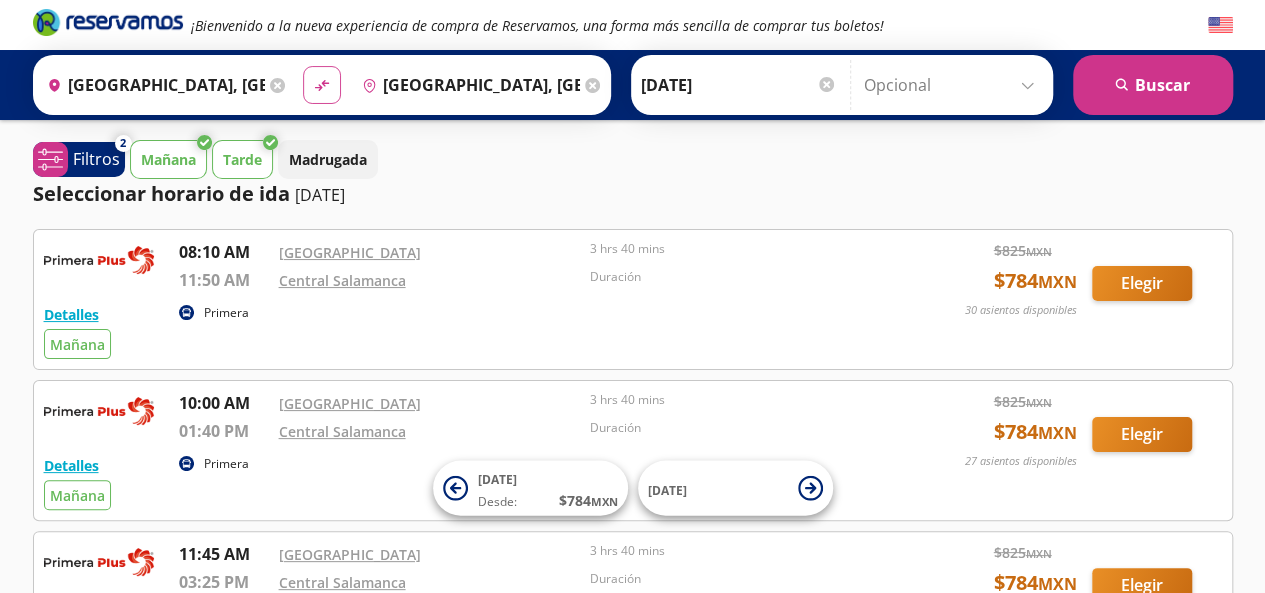 click 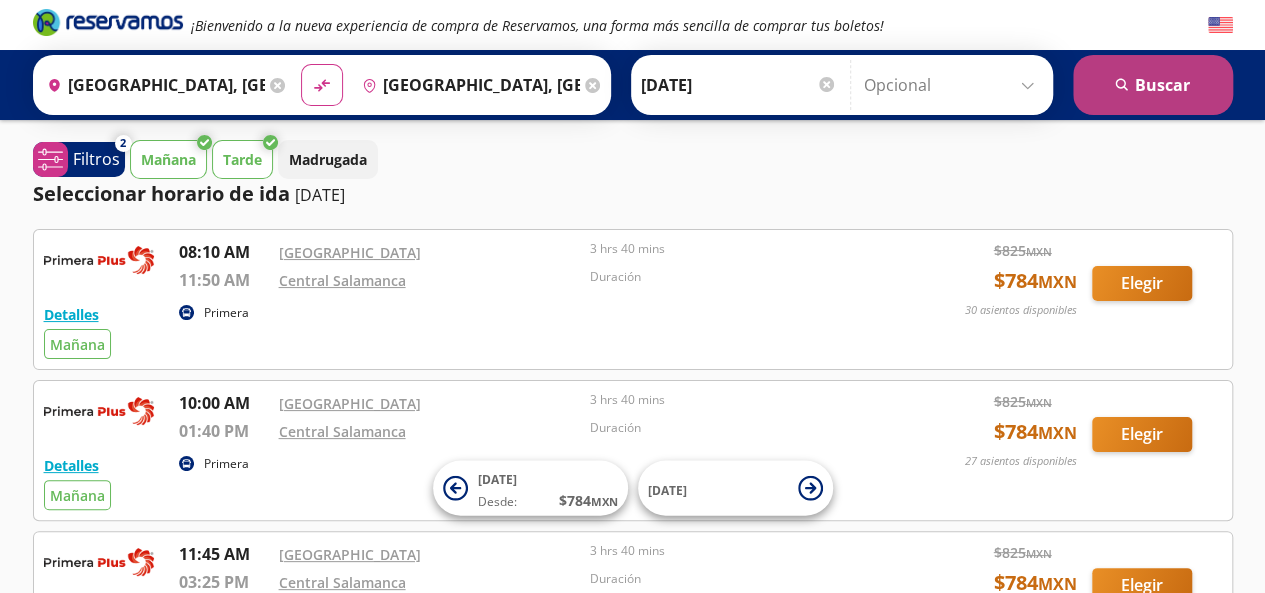 click on "search
[GEOGRAPHIC_DATA]" at bounding box center [1153, 85] 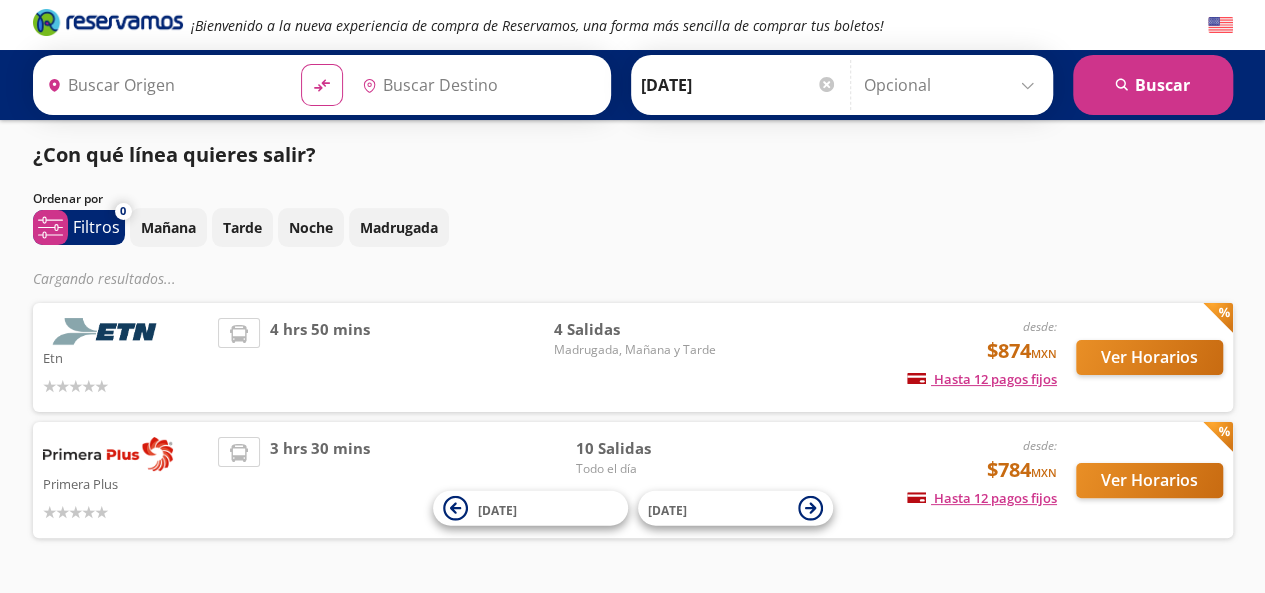 type on "[GEOGRAPHIC_DATA], [GEOGRAPHIC_DATA]" 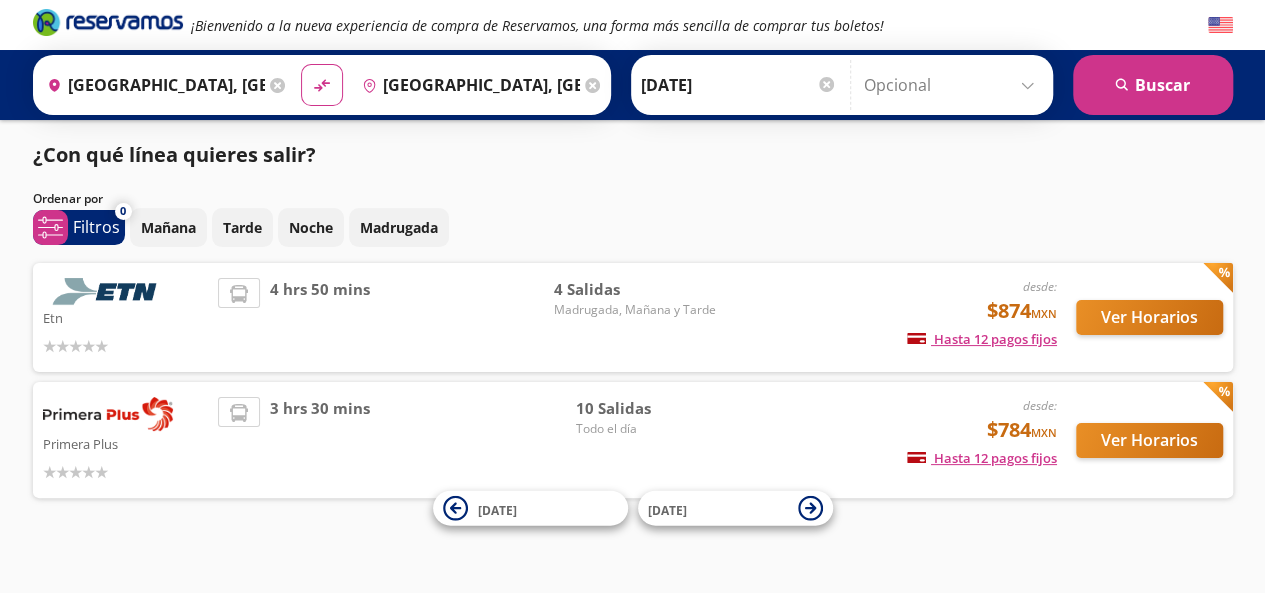 scroll, scrollTop: 14, scrollLeft: 0, axis: vertical 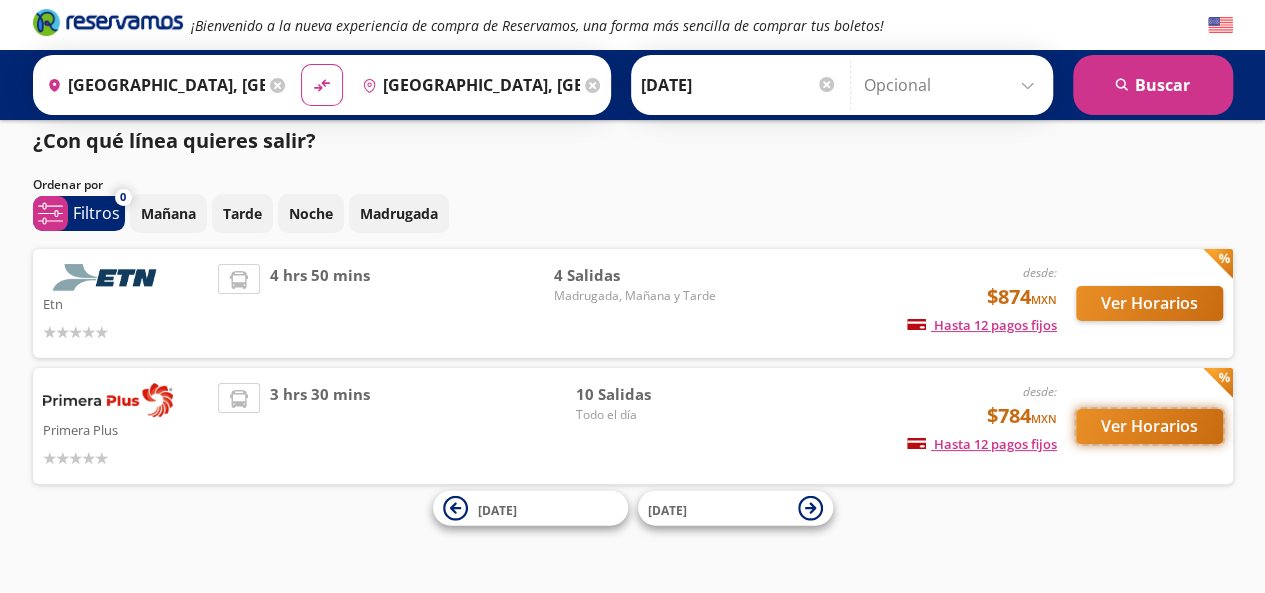 click on "Ver Horarios" at bounding box center (1149, 426) 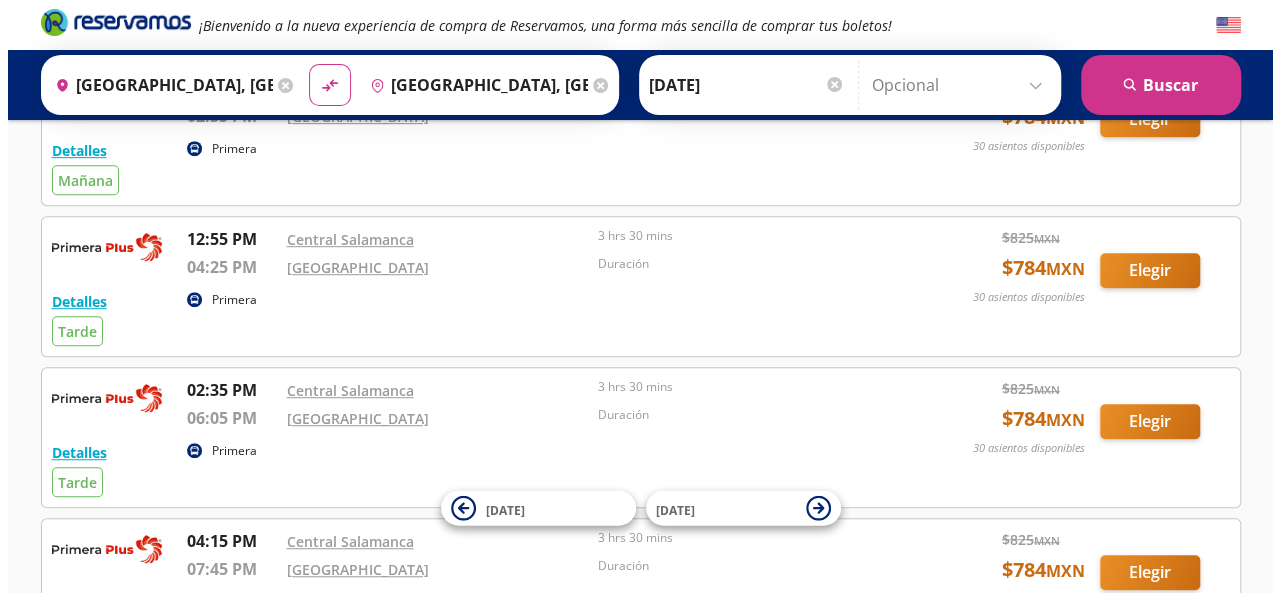 scroll, scrollTop: 466, scrollLeft: 0, axis: vertical 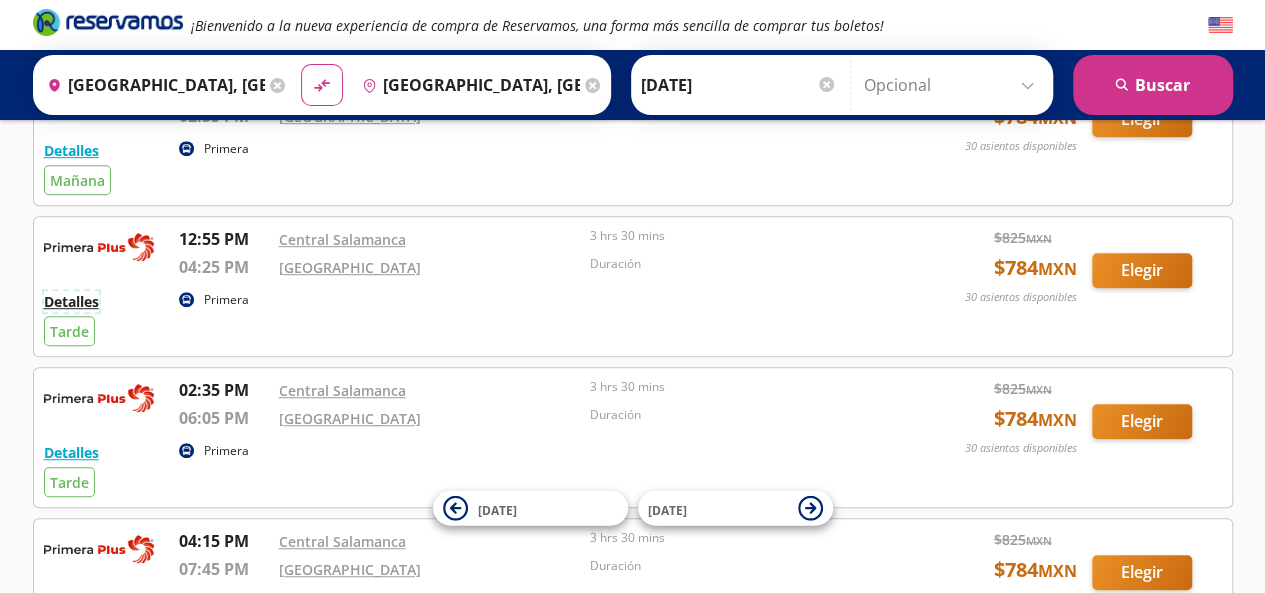 click on "Detalles" at bounding box center [71, 301] 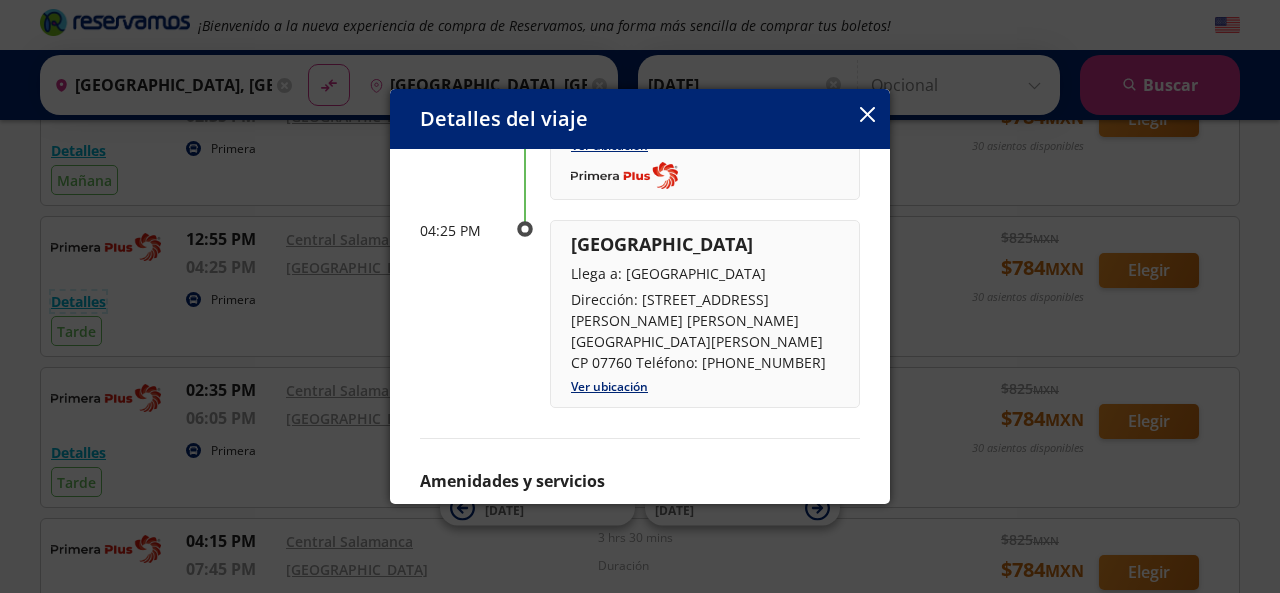 scroll, scrollTop: 352, scrollLeft: 0, axis: vertical 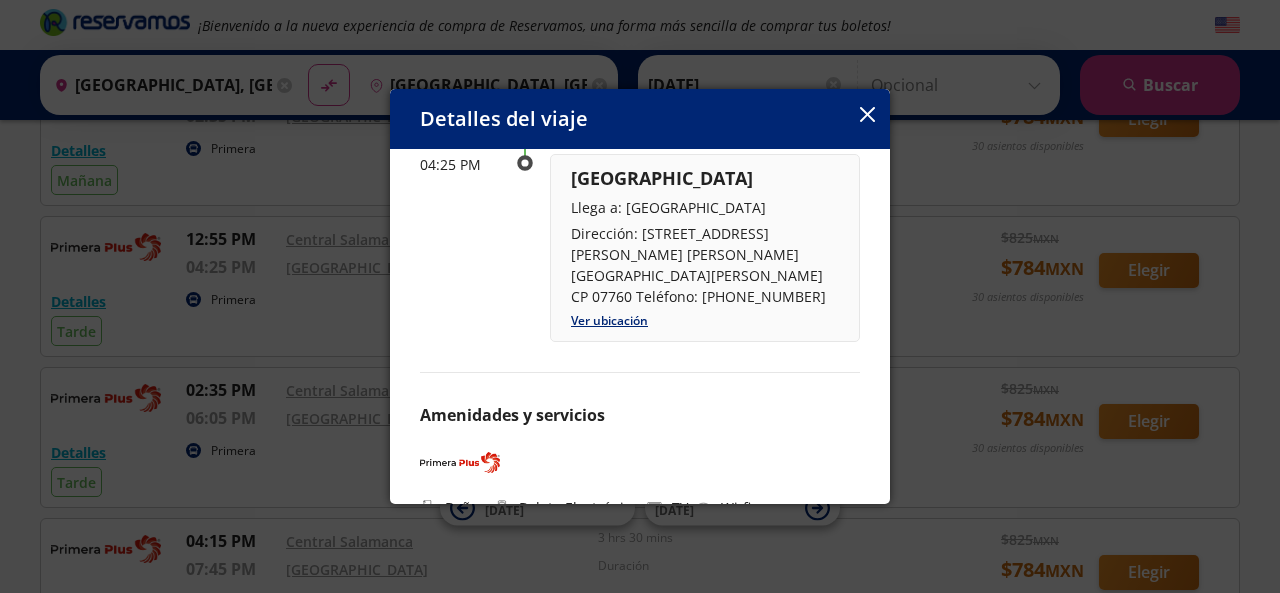 click on "Amenidades y servicios" at bounding box center (640, 415) 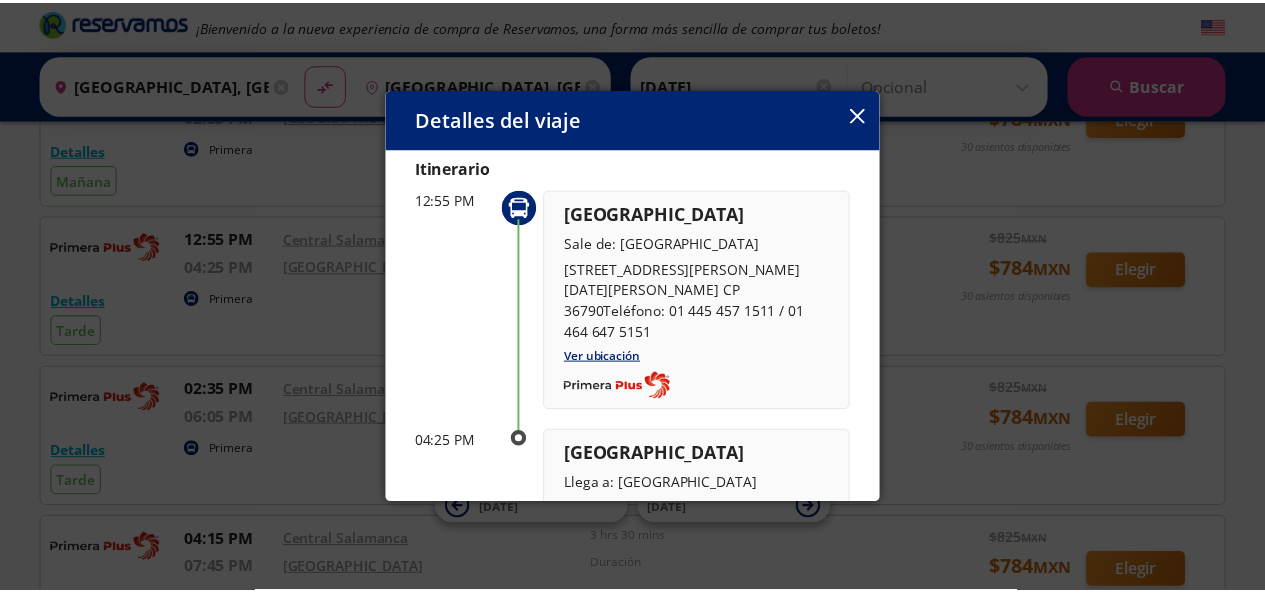 scroll, scrollTop: 0, scrollLeft: 0, axis: both 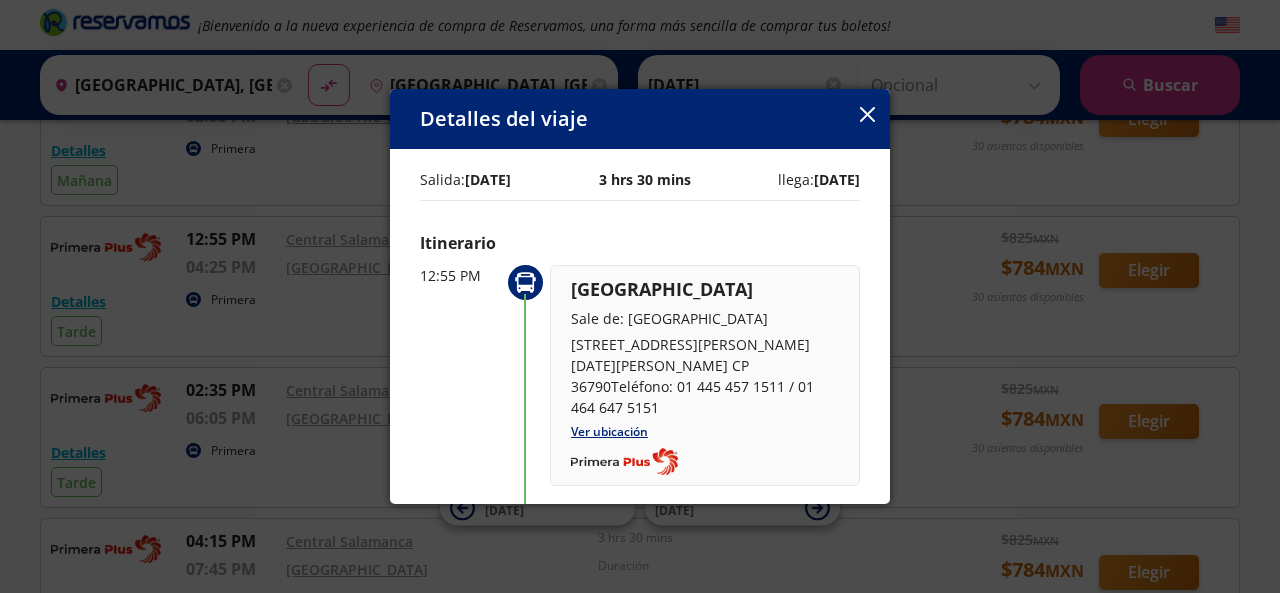 click 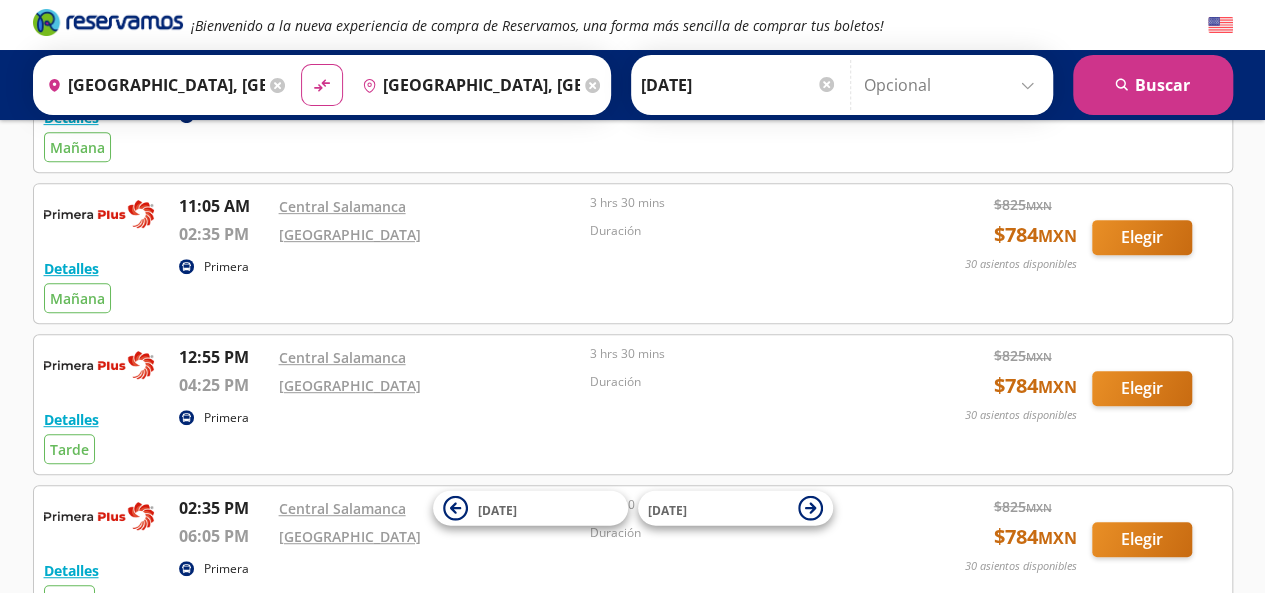 scroll, scrollTop: 346, scrollLeft: 0, axis: vertical 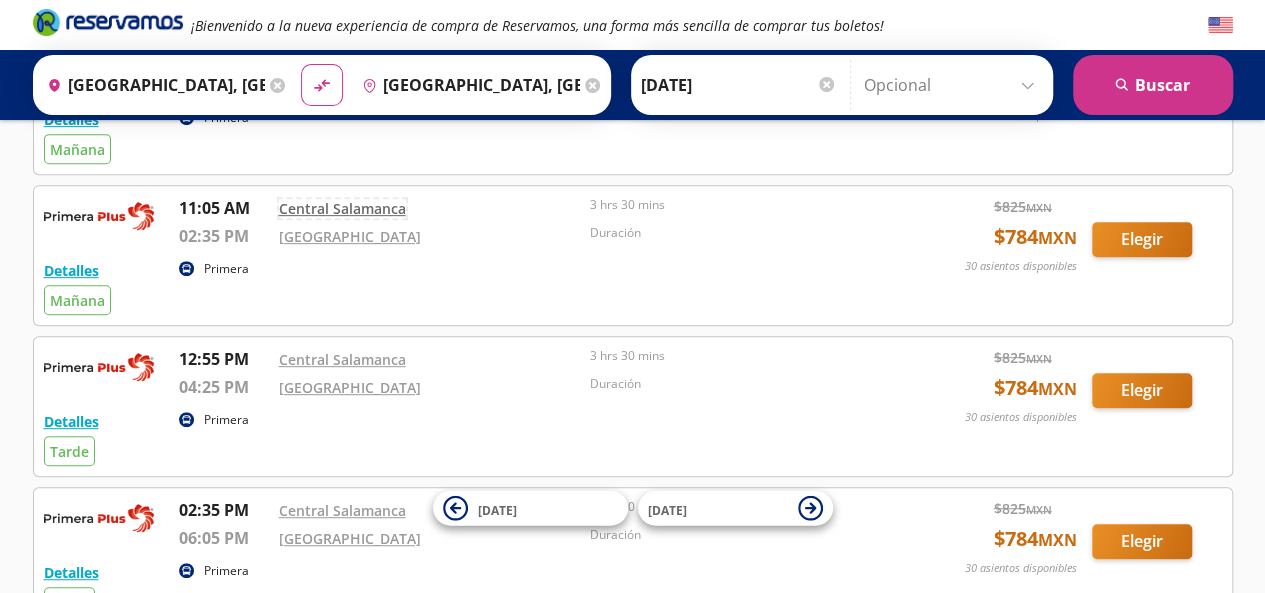 click on "Central Salamanca" at bounding box center (342, 208) 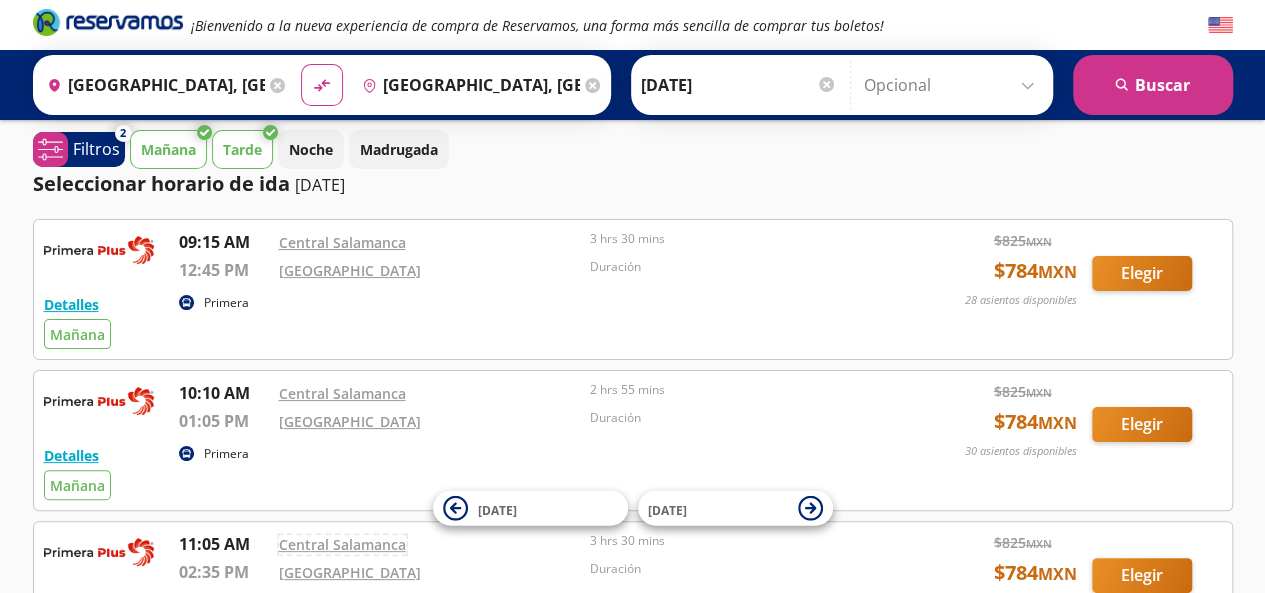 scroll, scrollTop: 0, scrollLeft: 0, axis: both 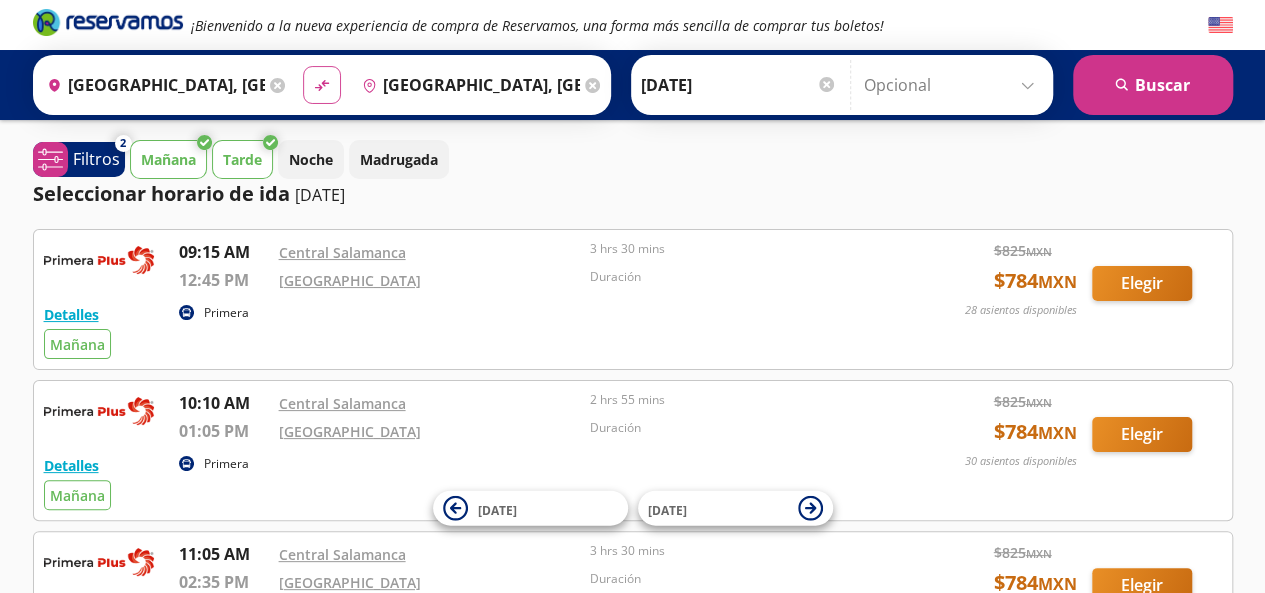 click on "material-symbols:compare-arrows-rounded" 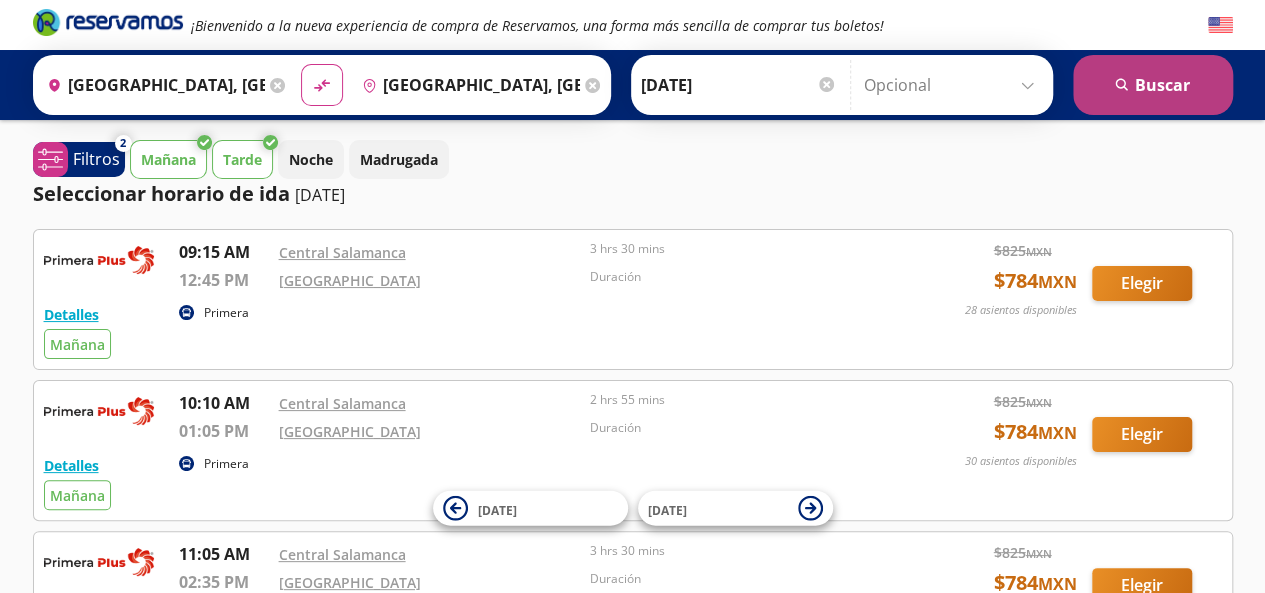 click on "search
[GEOGRAPHIC_DATA]" at bounding box center (1153, 85) 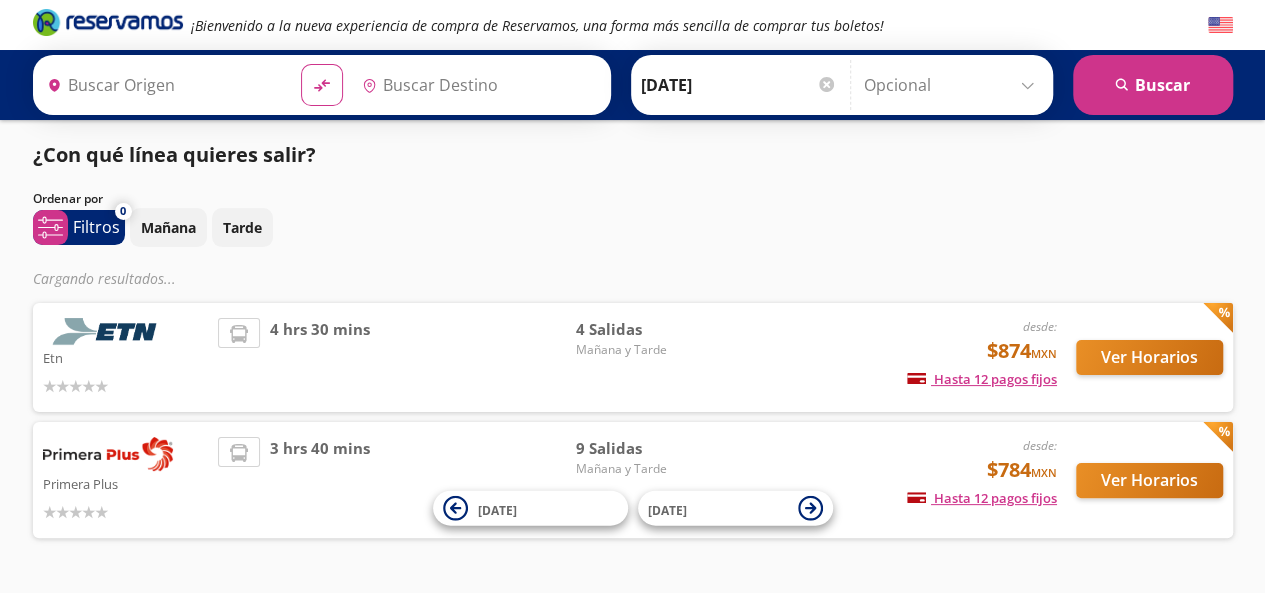 type on "[GEOGRAPHIC_DATA], [GEOGRAPHIC_DATA]" 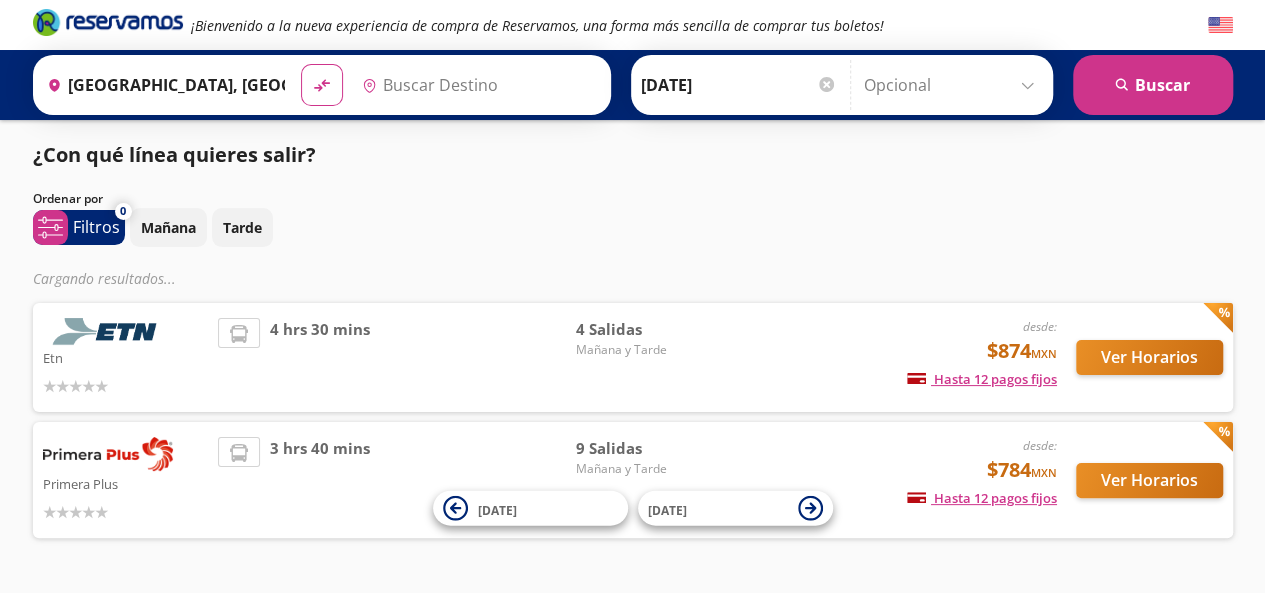 type on "[GEOGRAPHIC_DATA], [GEOGRAPHIC_DATA]" 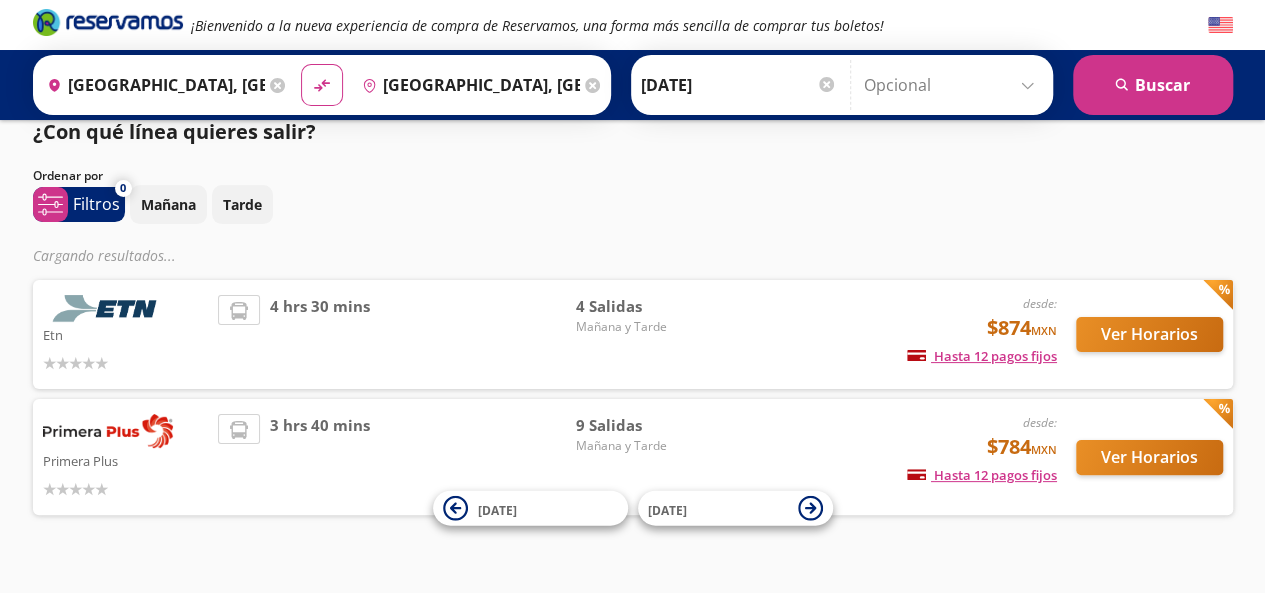 scroll, scrollTop: 54, scrollLeft: 0, axis: vertical 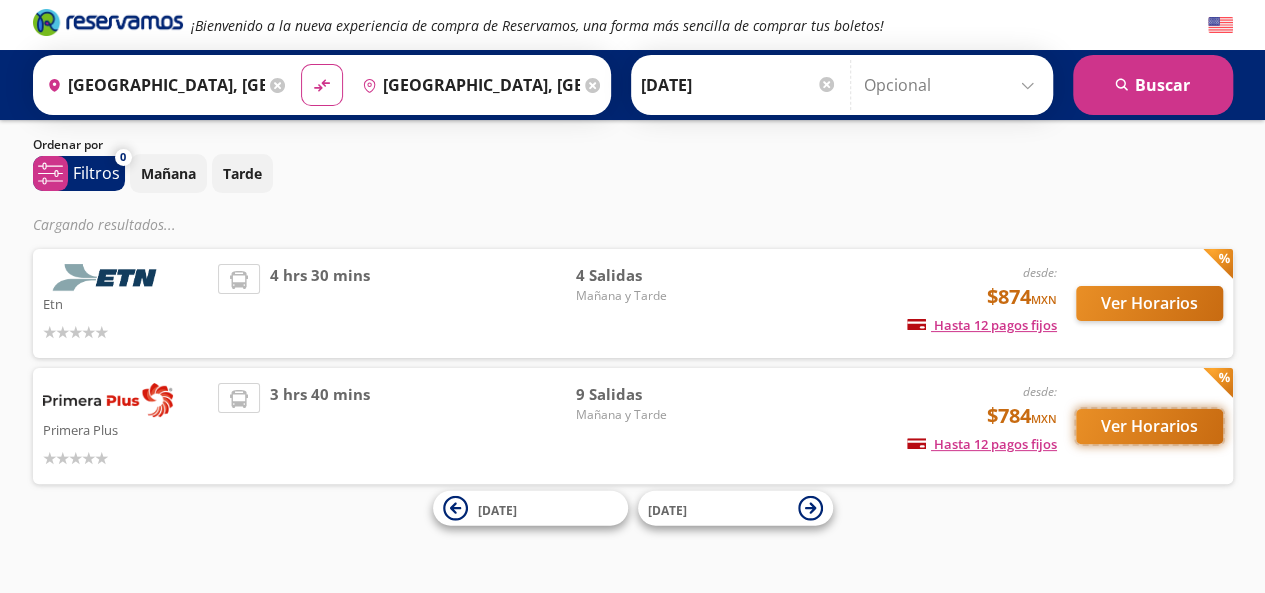 click on "Ver Horarios" at bounding box center (1149, 426) 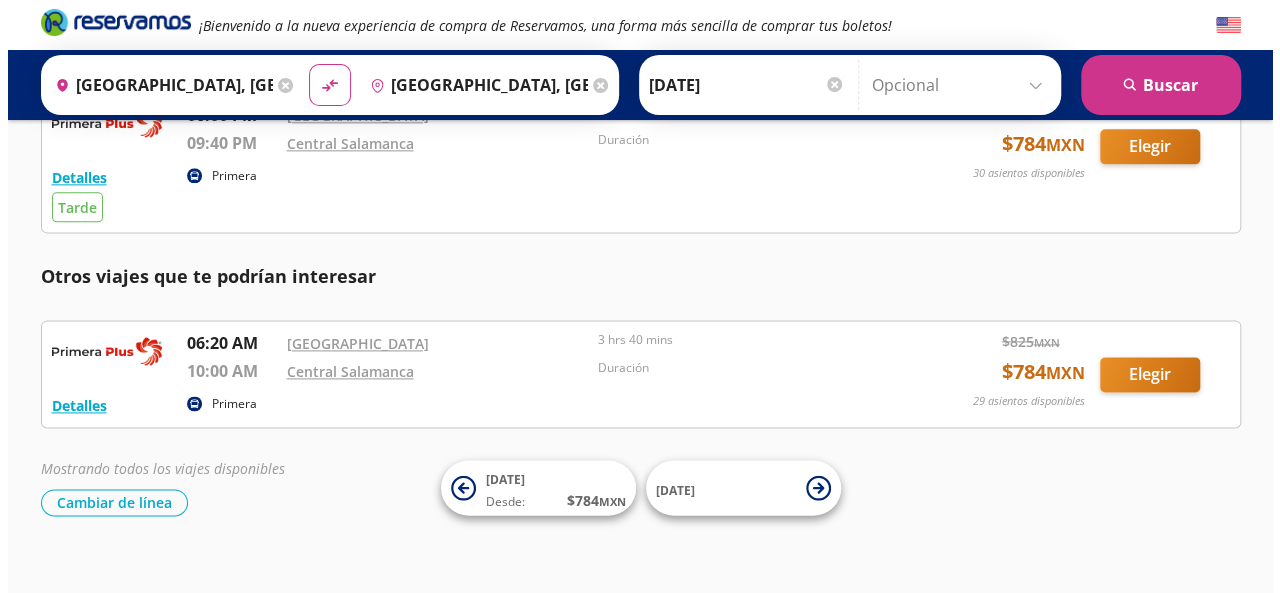 scroll, scrollTop: 1204, scrollLeft: 0, axis: vertical 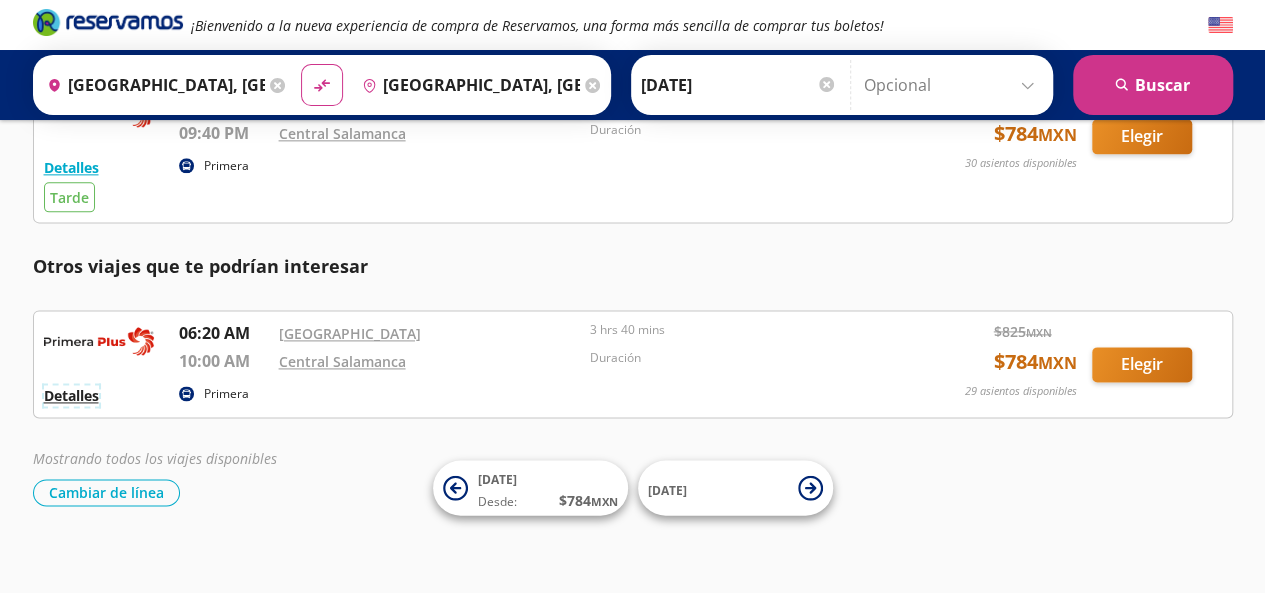 click on "Detalles" at bounding box center (71, 395) 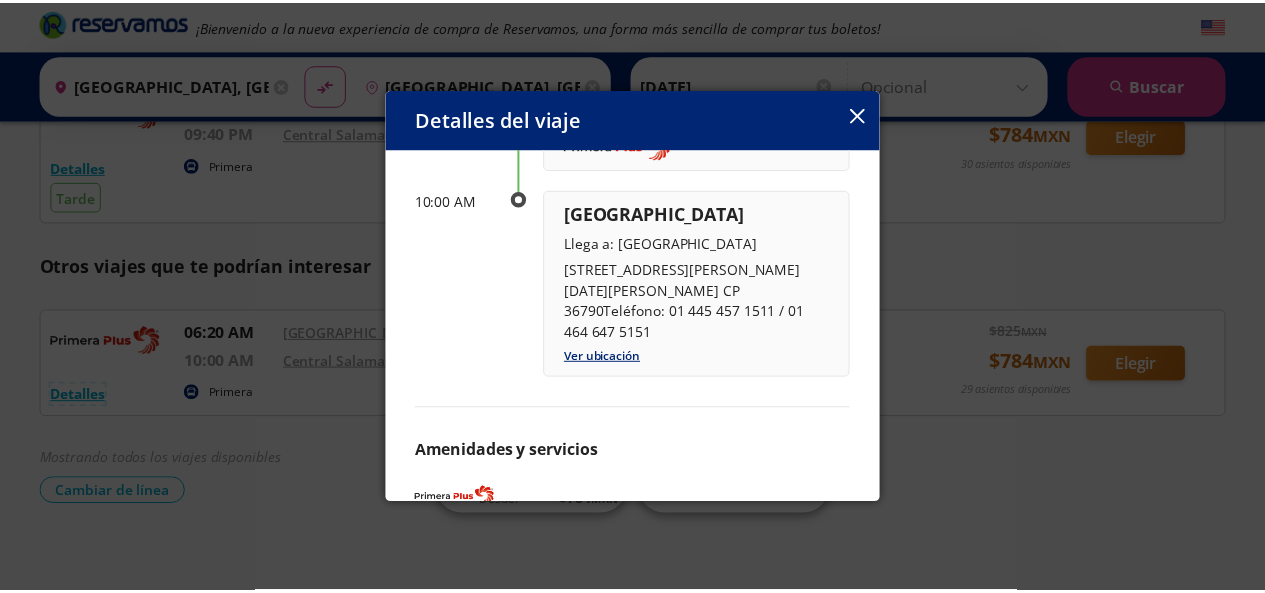scroll, scrollTop: 352, scrollLeft: 0, axis: vertical 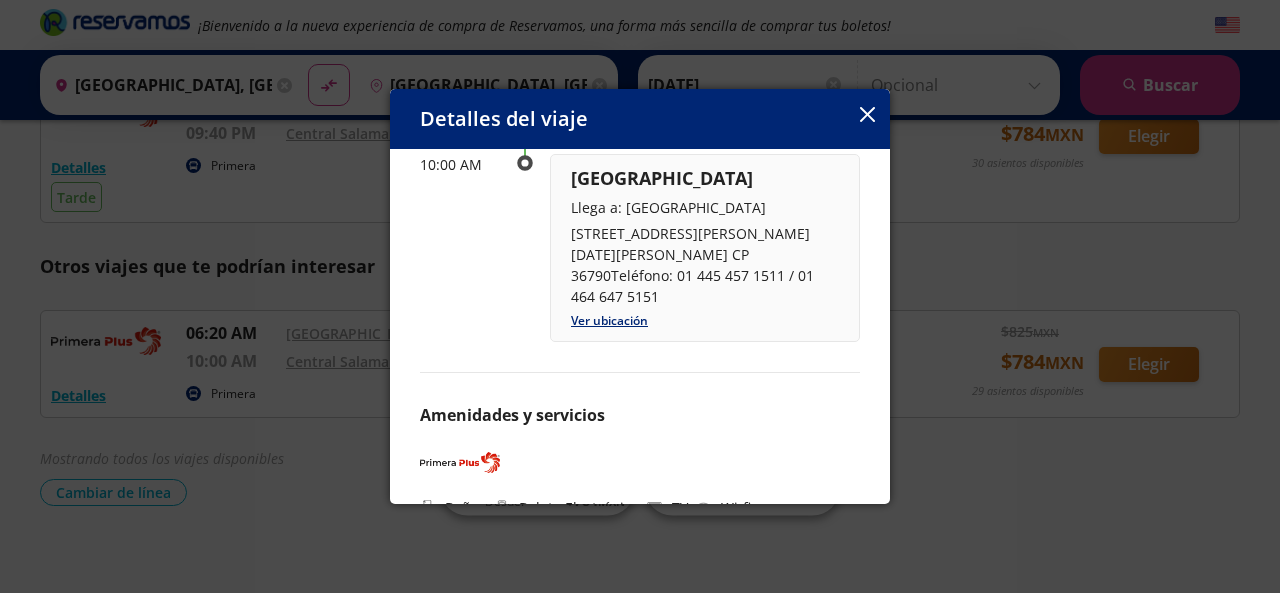 click 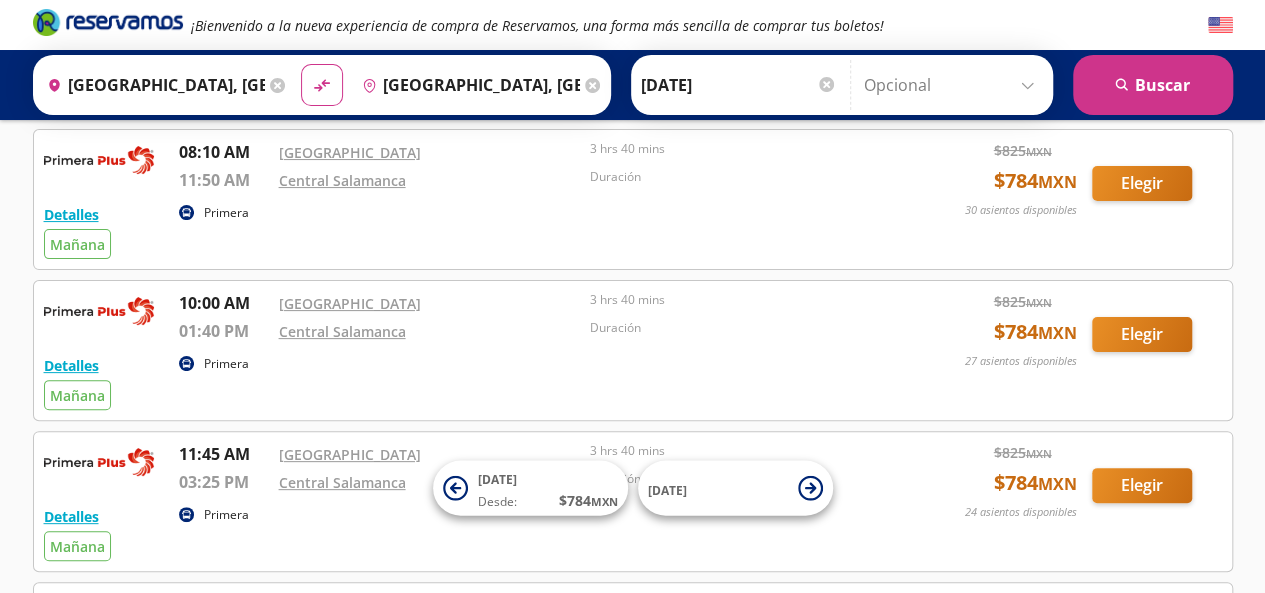 scroll, scrollTop: 0, scrollLeft: 0, axis: both 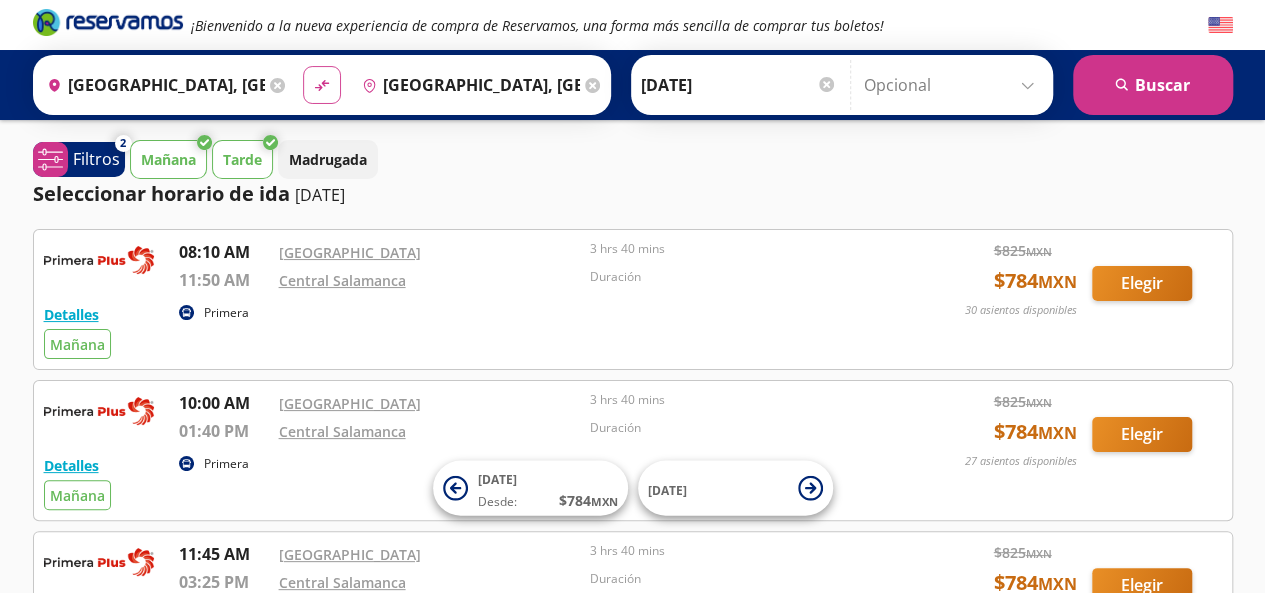 click on "material-symbols:compare-arrows-rounded" 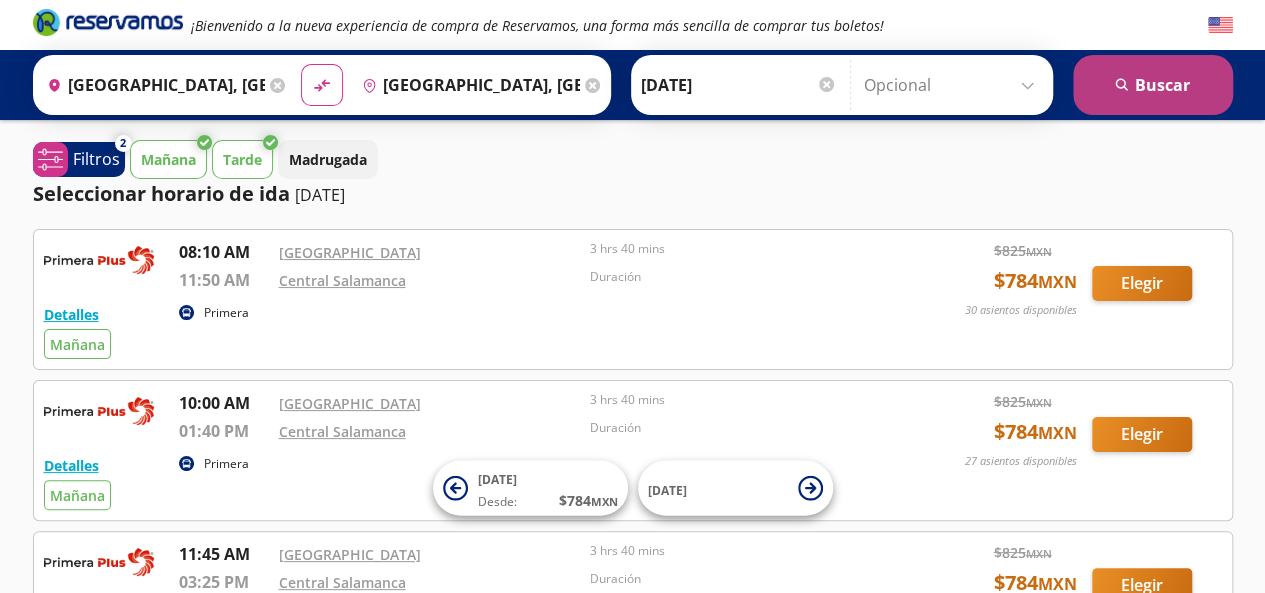 click on "search
[GEOGRAPHIC_DATA]" at bounding box center [1153, 85] 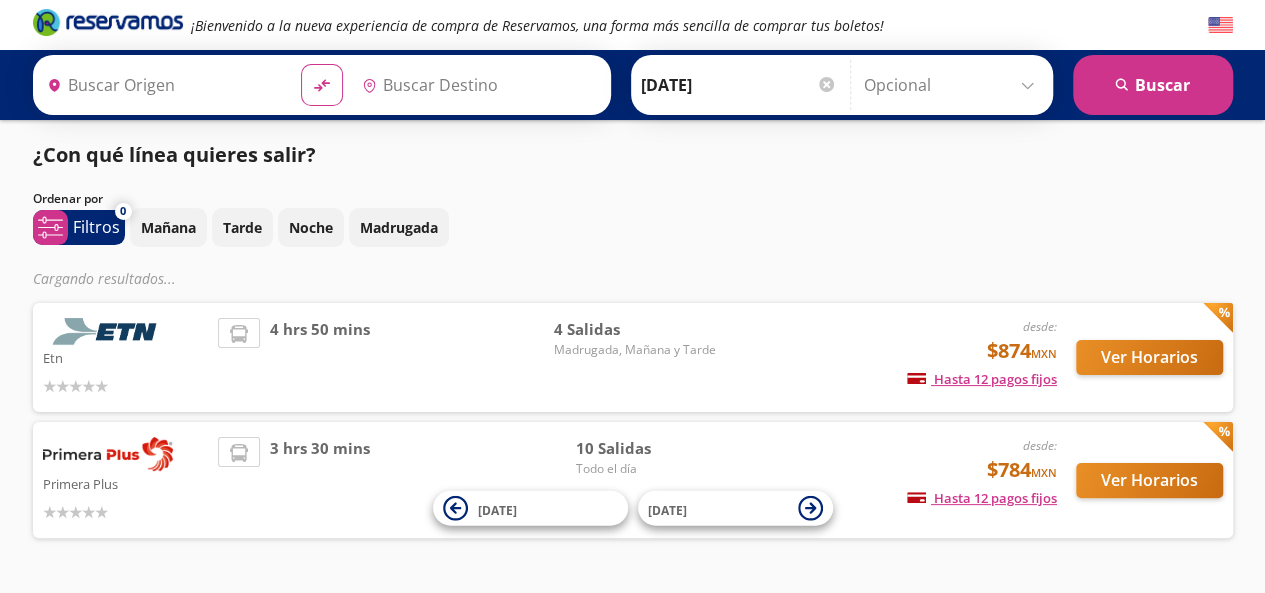 type on "[GEOGRAPHIC_DATA], [GEOGRAPHIC_DATA]" 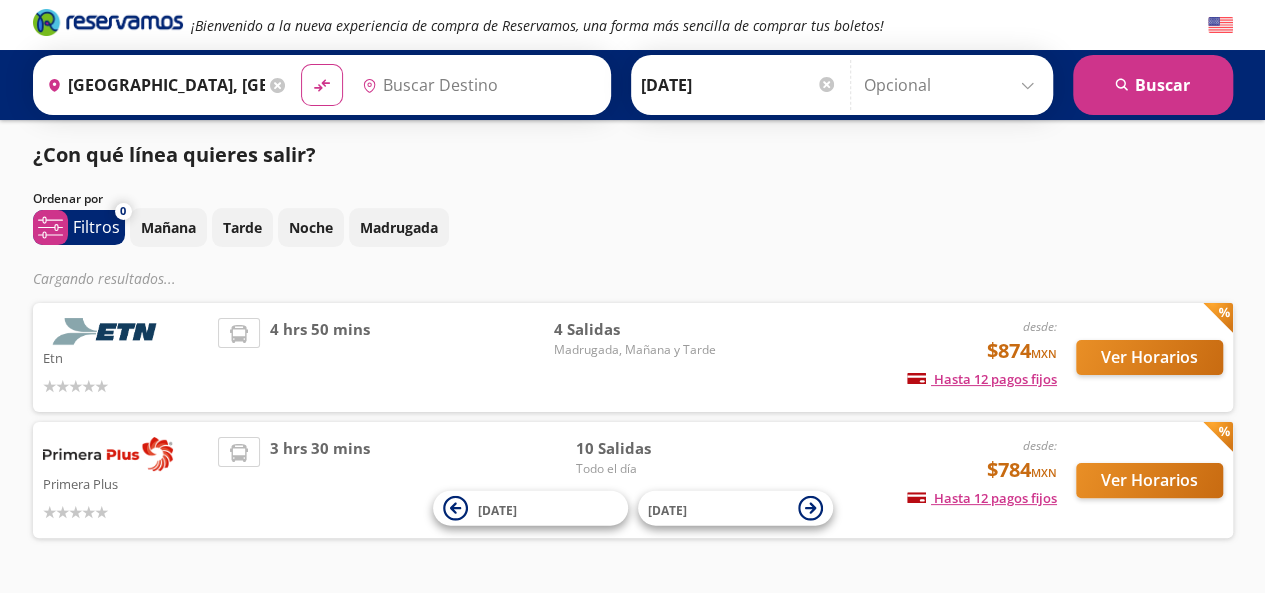 type on "[GEOGRAPHIC_DATA], [GEOGRAPHIC_DATA]" 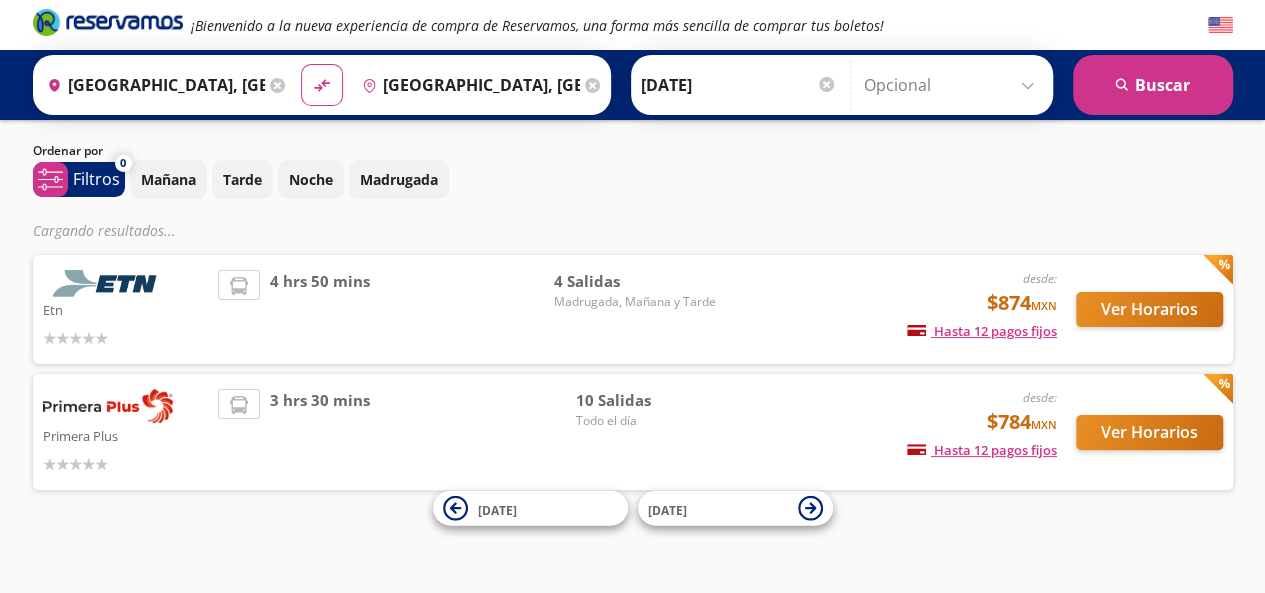 scroll, scrollTop: 54, scrollLeft: 0, axis: vertical 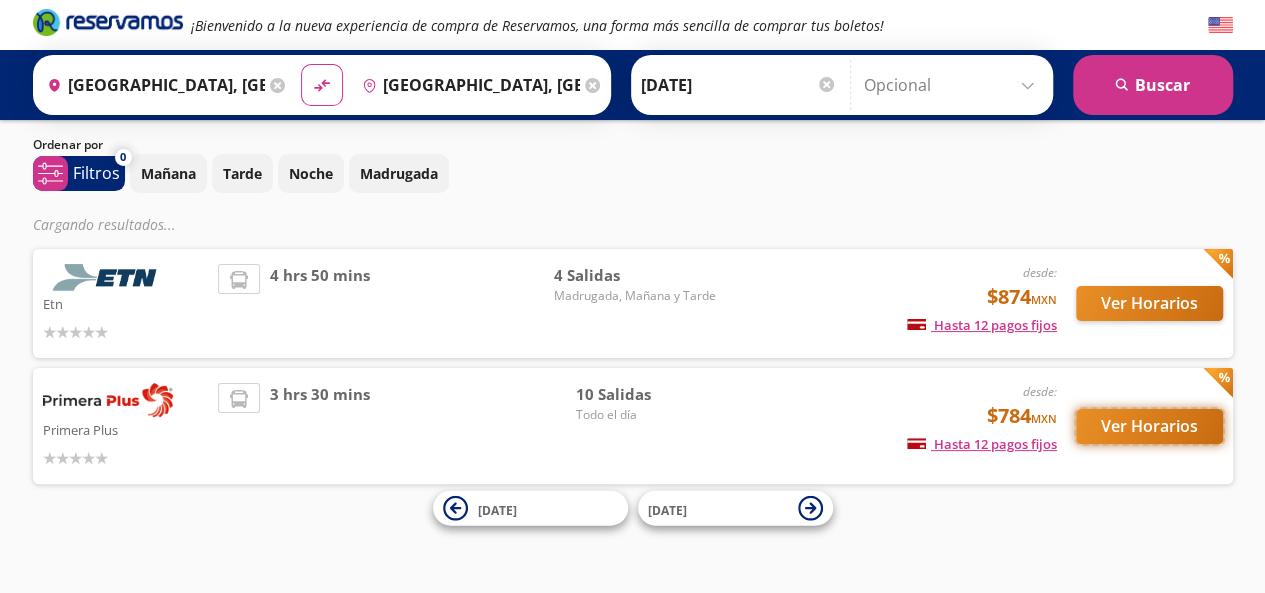 click on "Ver Horarios" at bounding box center (1149, 426) 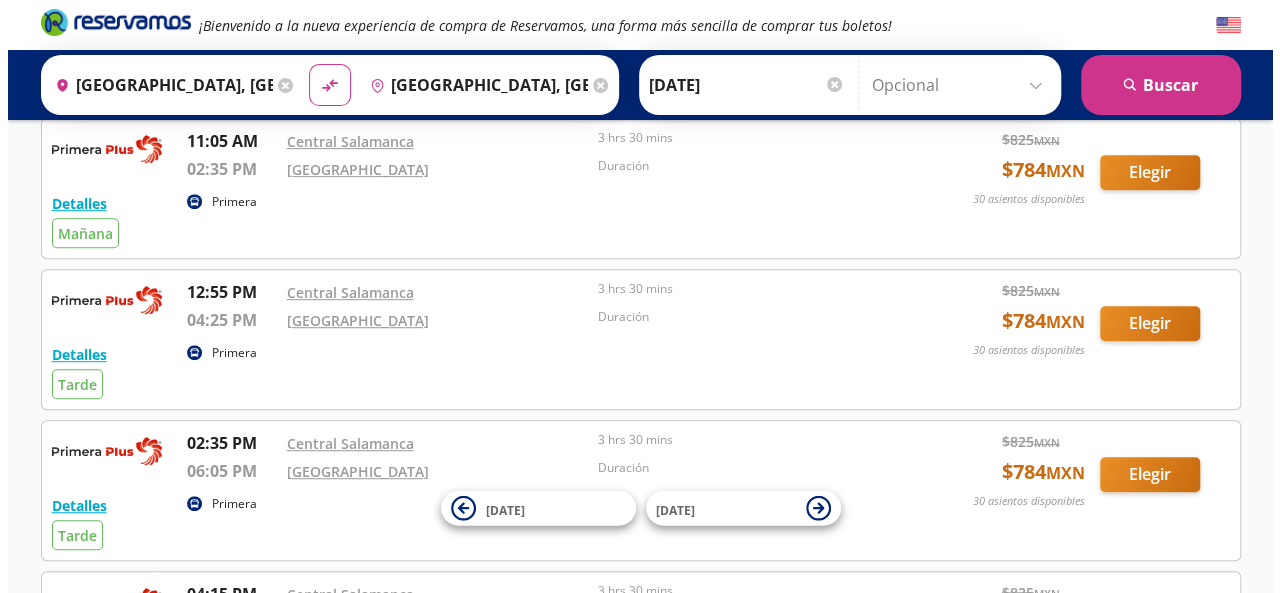 scroll, scrollTop: 420, scrollLeft: 0, axis: vertical 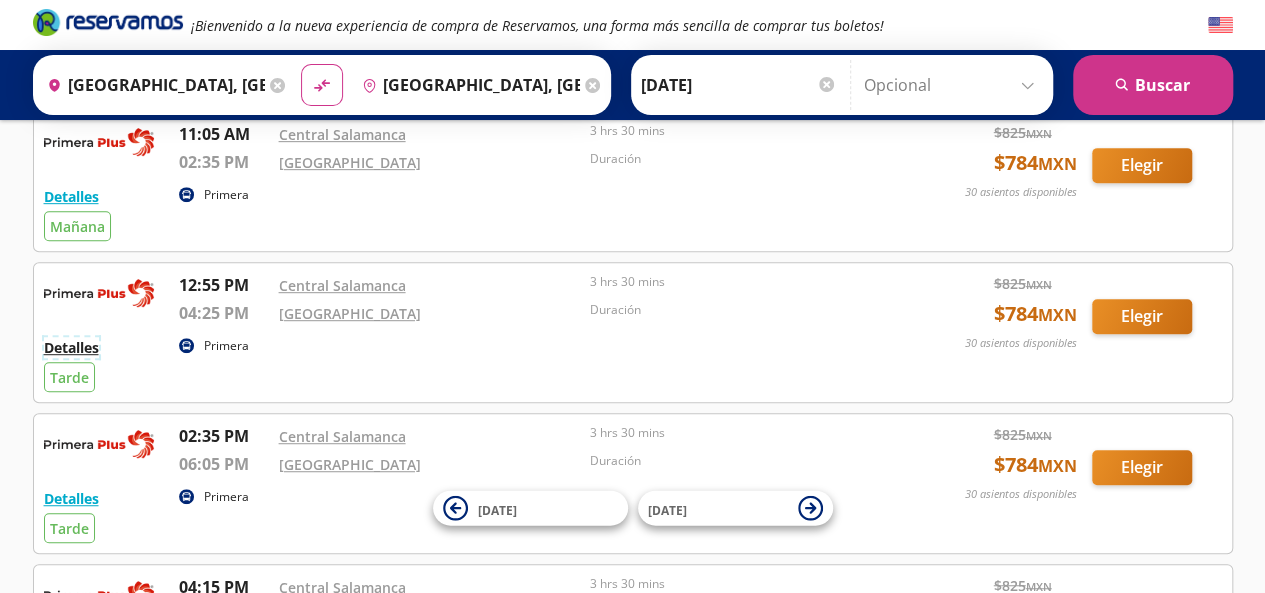 click on "Detalles" at bounding box center (71, 347) 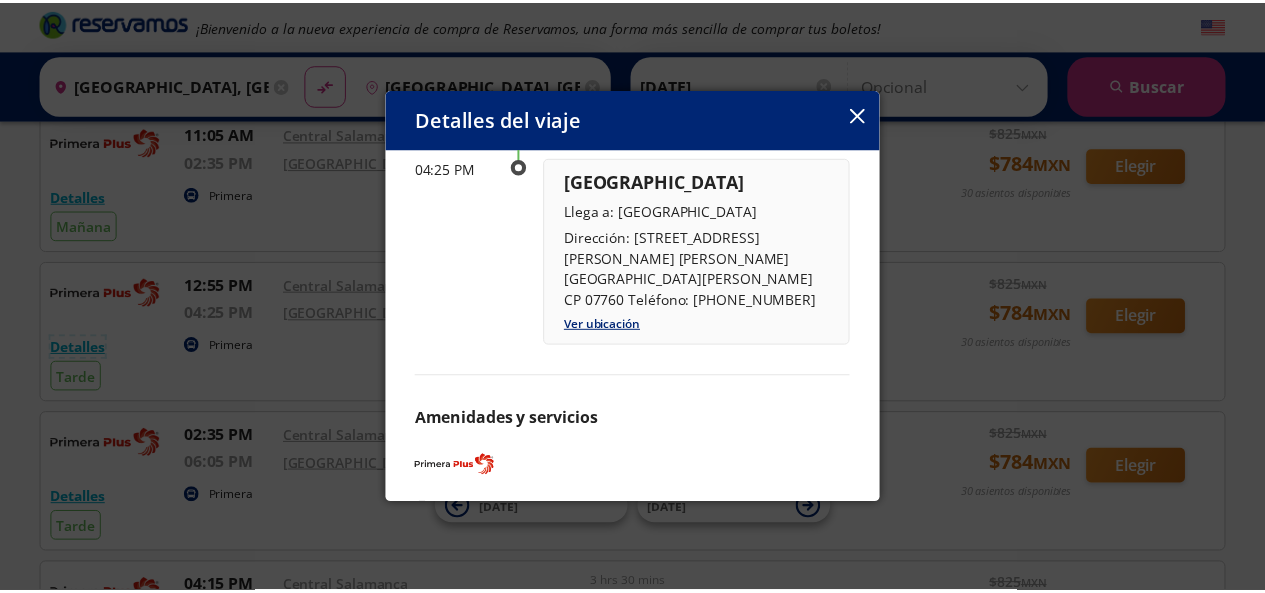 scroll, scrollTop: 352, scrollLeft: 0, axis: vertical 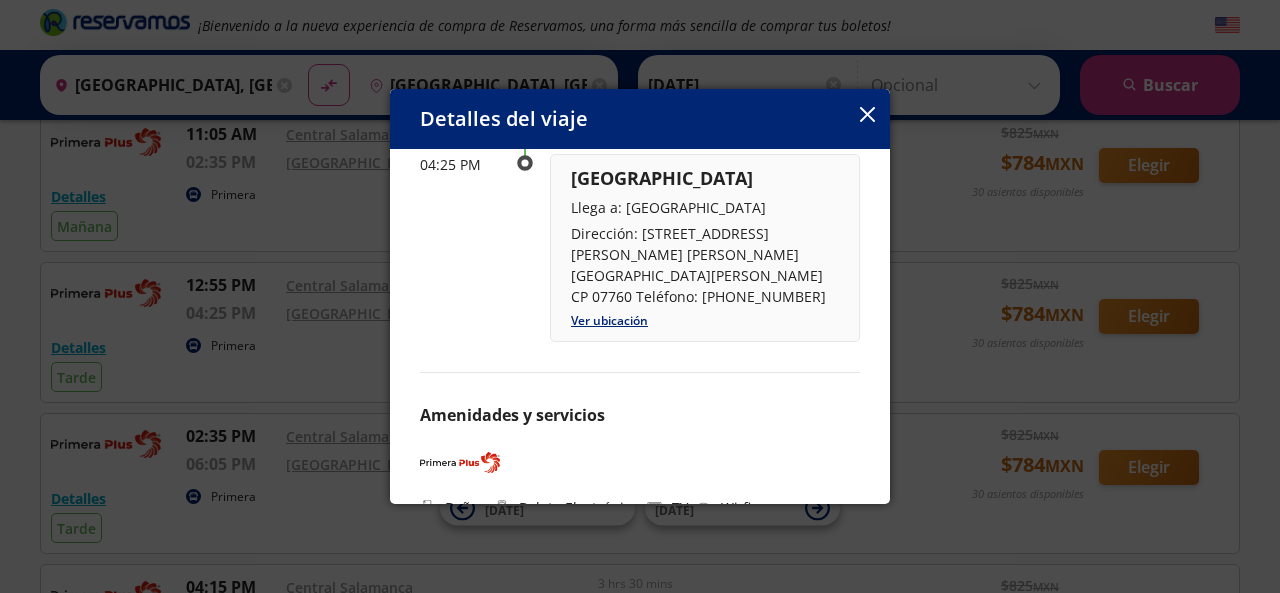 click 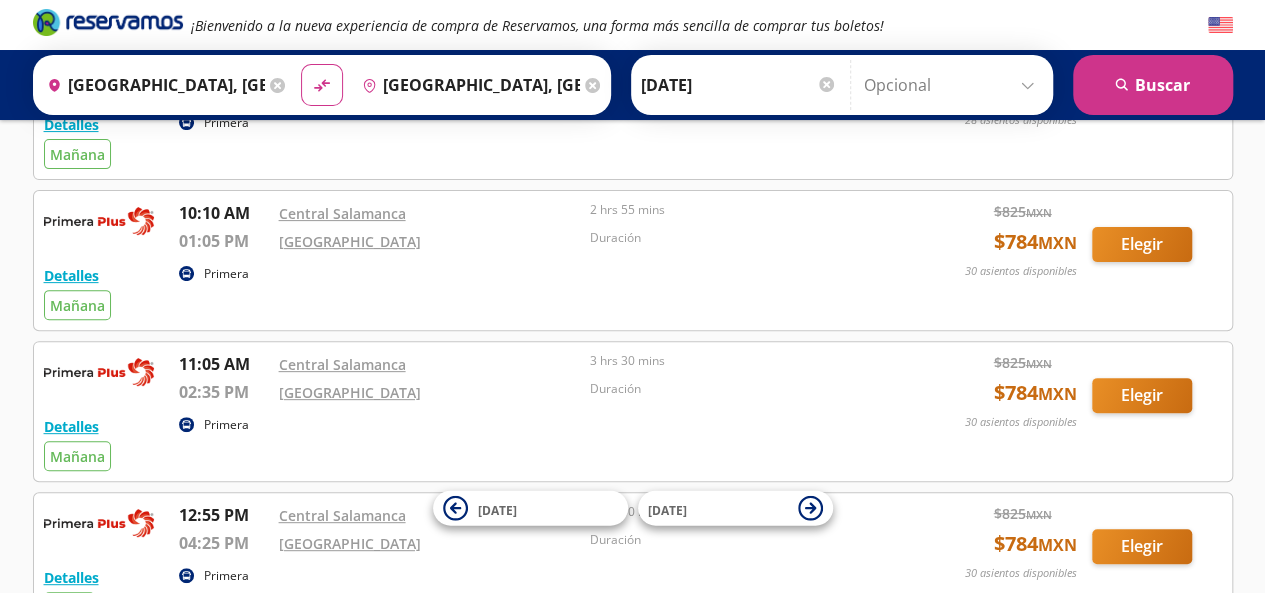 scroll, scrollTop: 0, scrollLeft: 0, axis: both 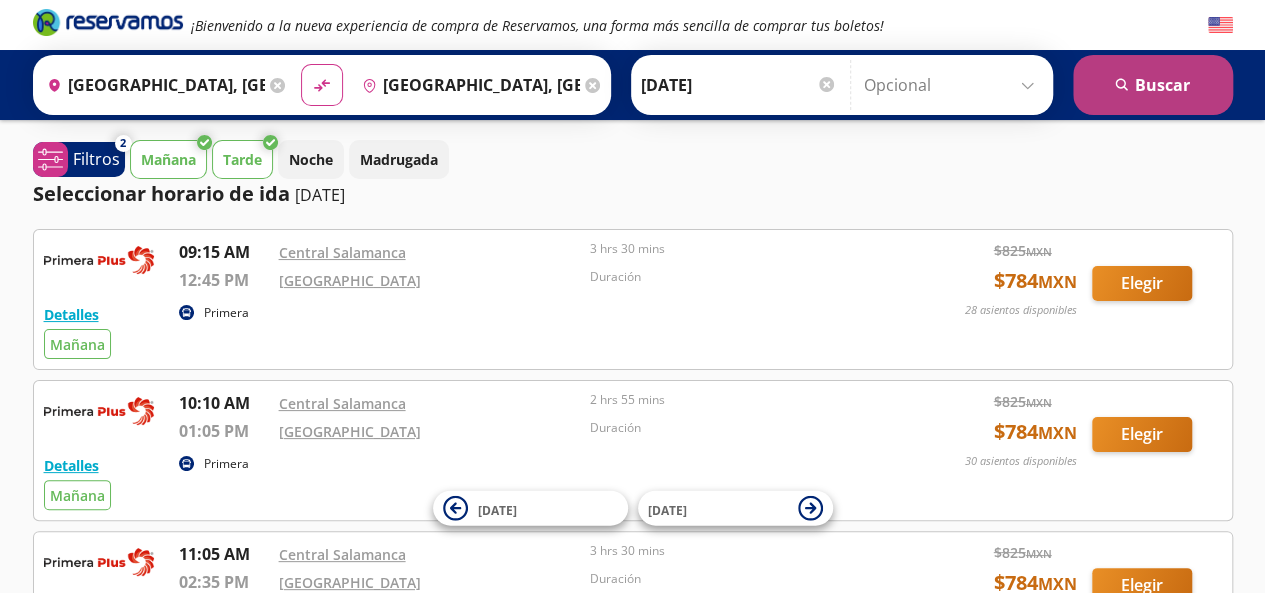 click on "search
[GEOGRAPHIC_DATA]" at bounding box center [1153, 85] 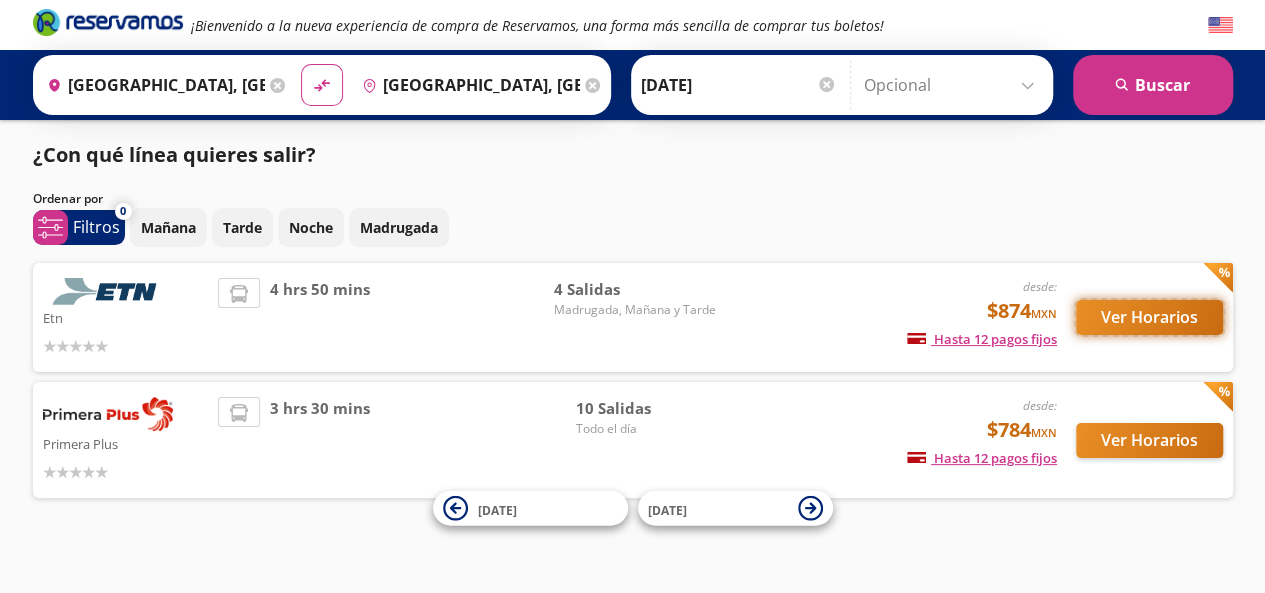 click on "Ver Horarios" at bounding box center (1149, 317) 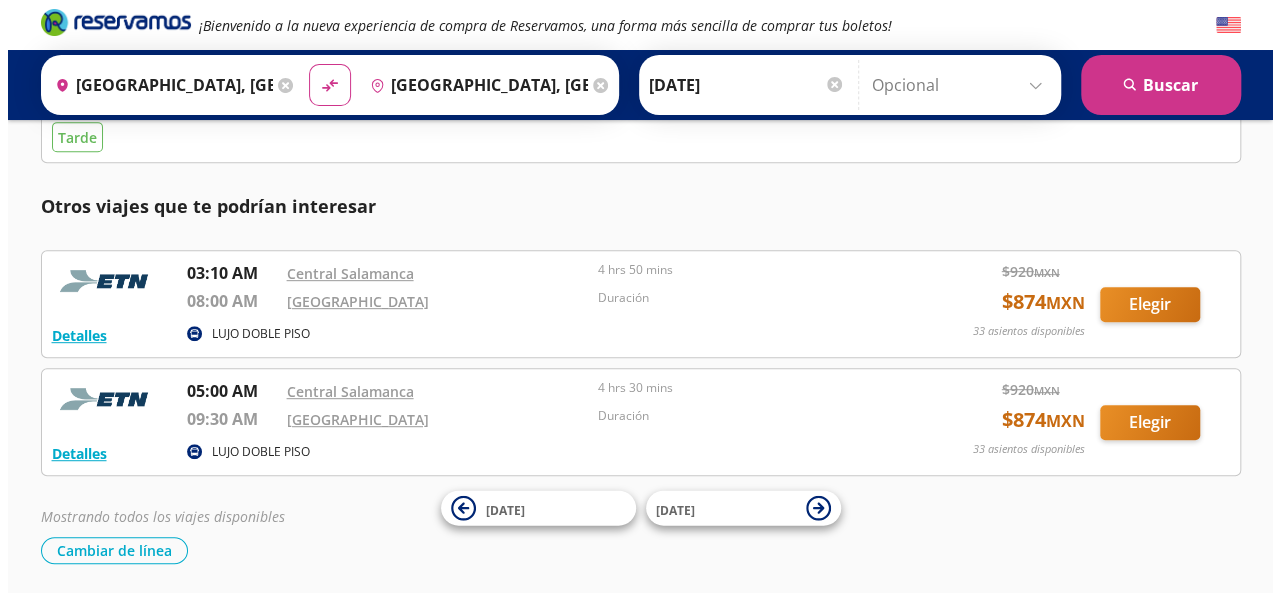 scroll, scrollTop: 423, scrollLeft: 0, axis: vertical 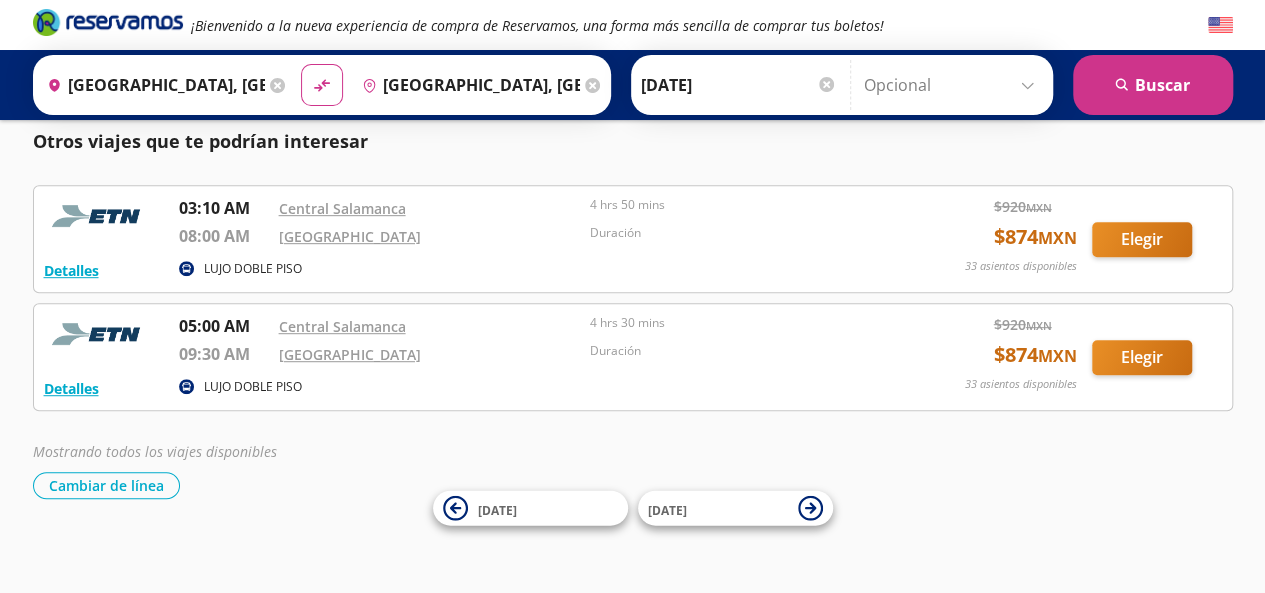 click on "LUJO DOBLE PISO" at bounding box center (253, 269) 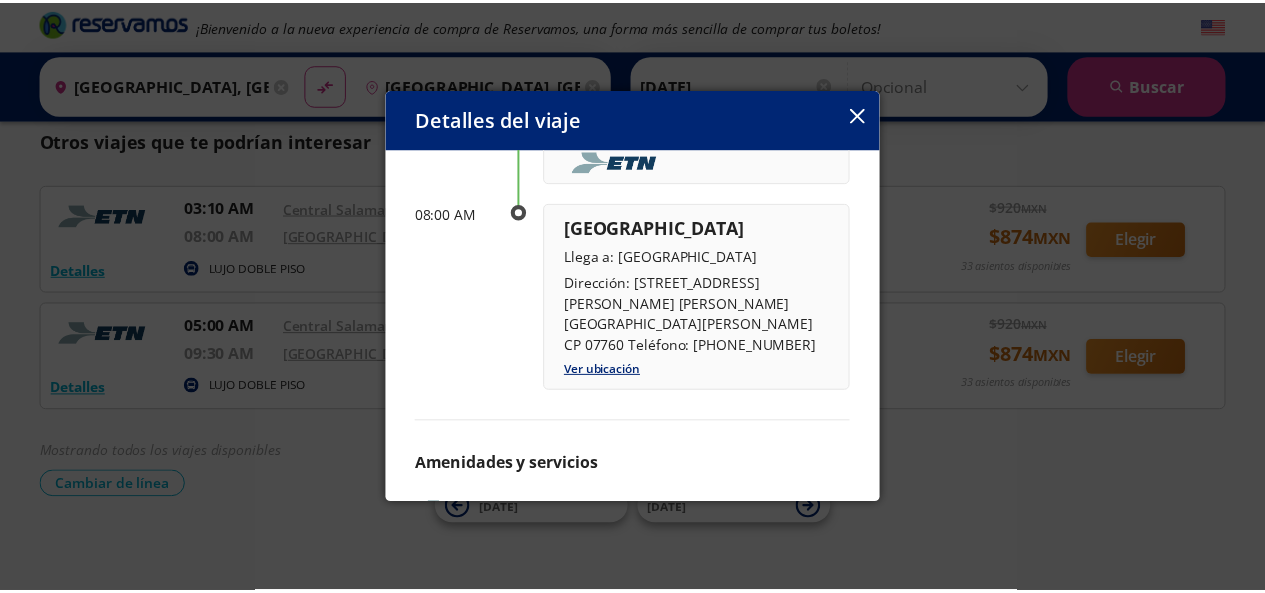 scroll, scrollTop: 346, scrollLeft: 0, axis: vertical 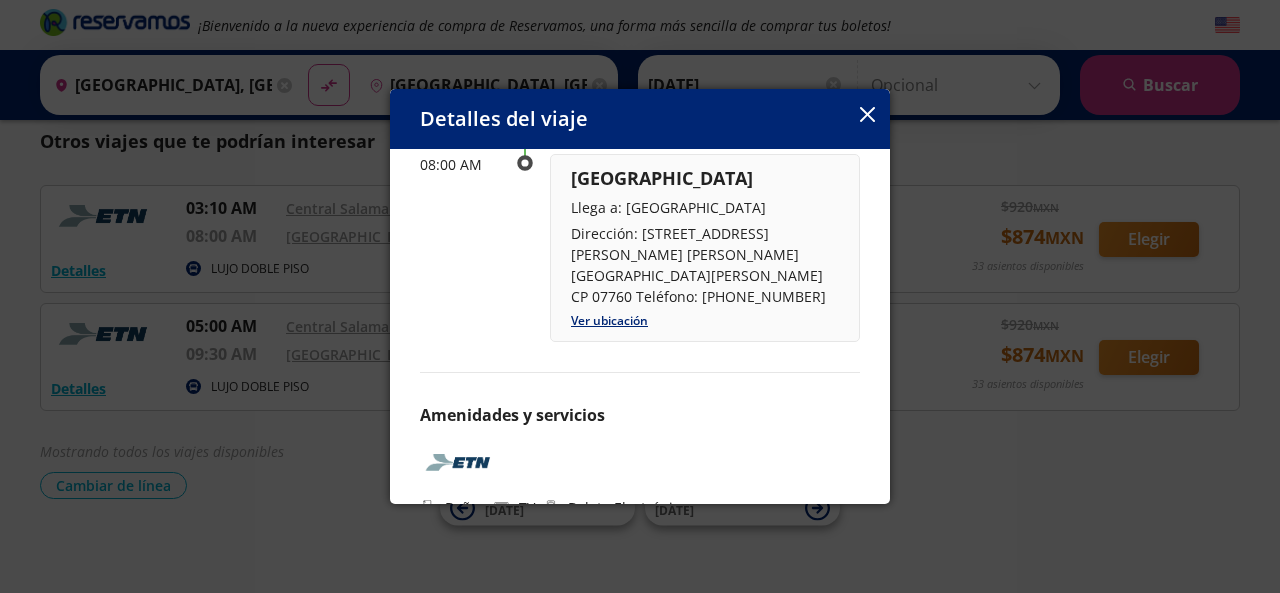 click 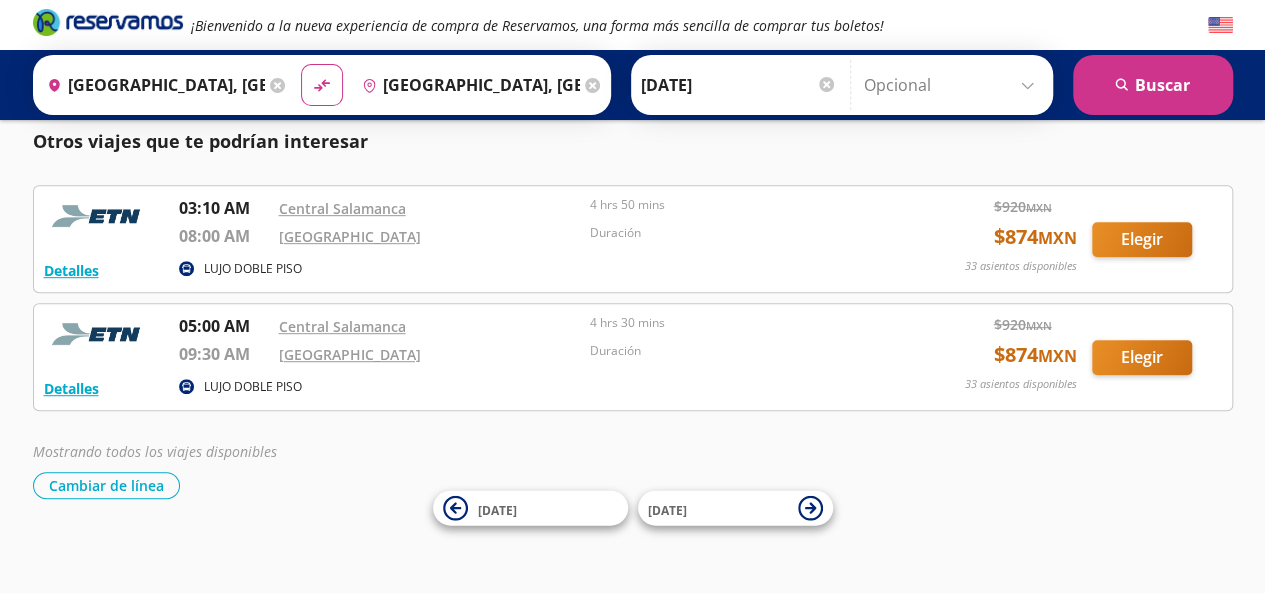 click on "Detalles LUJO DOBLE PISO 05:00 AM Central Salamanca 09:30 AM Central del Norte 4 hrs 30 mins Duración $ 920  MXN $ 874  MXN 33 asientos disponibles Elegir 33 asientos disponibles Detalles Elegir" at bounding box center [633, 357] 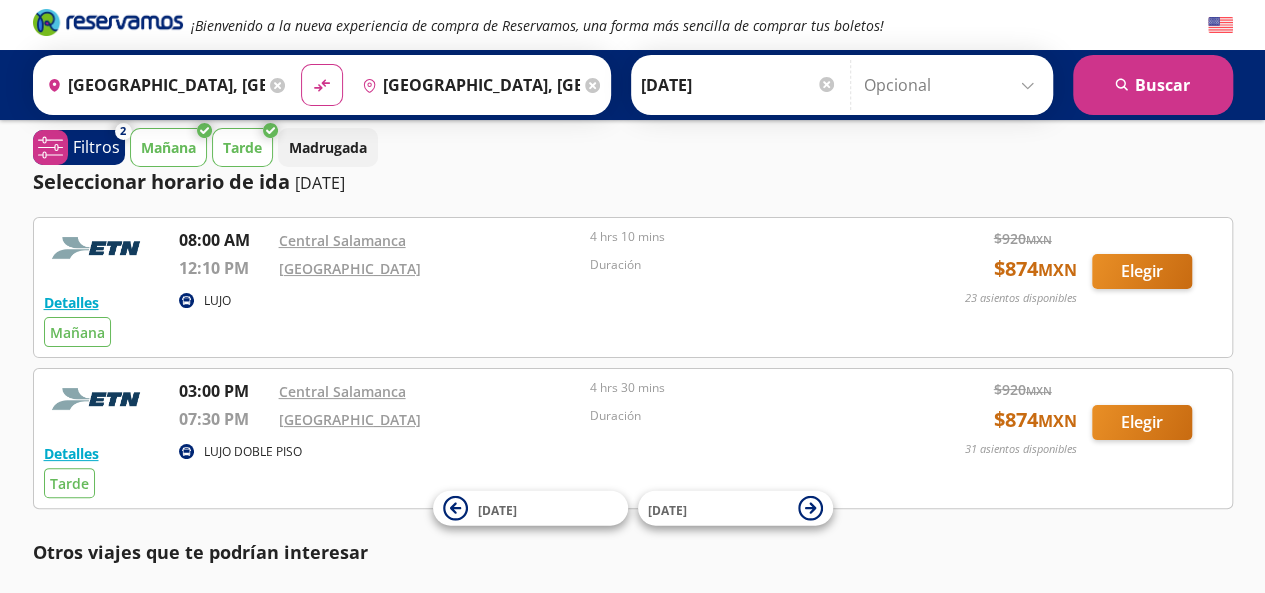 scroll, scrollTop: 0, scrollLeft: 0, axis: both 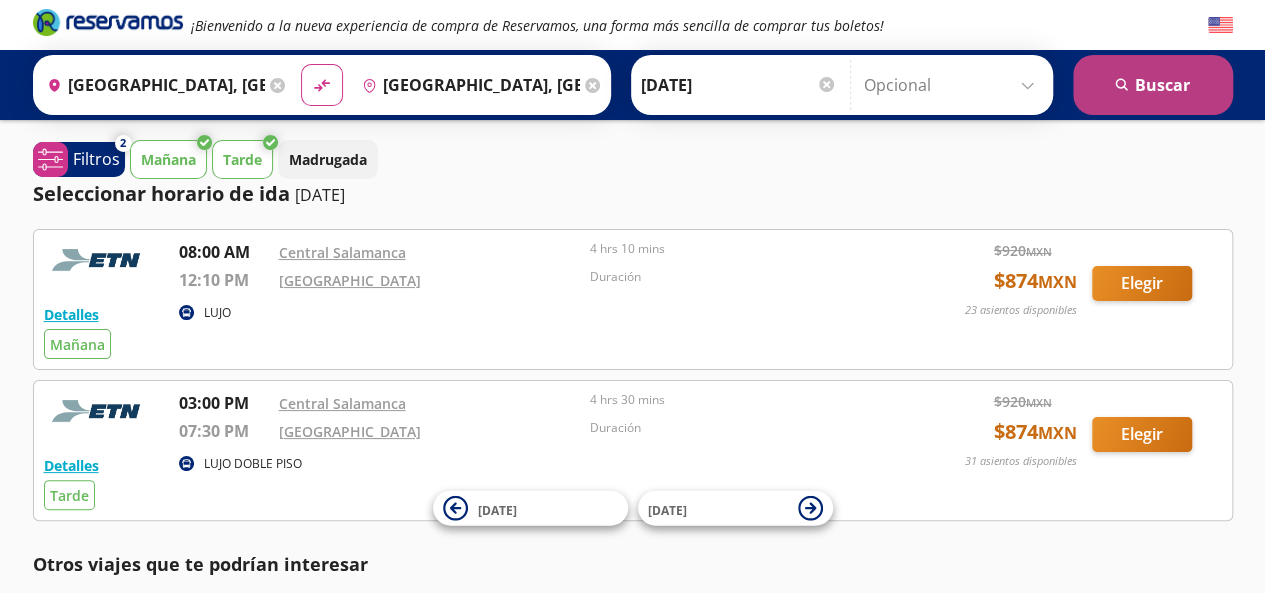click on "search
[GEOGRAPHIC_DATA]" at bounding box center [1153, 85] 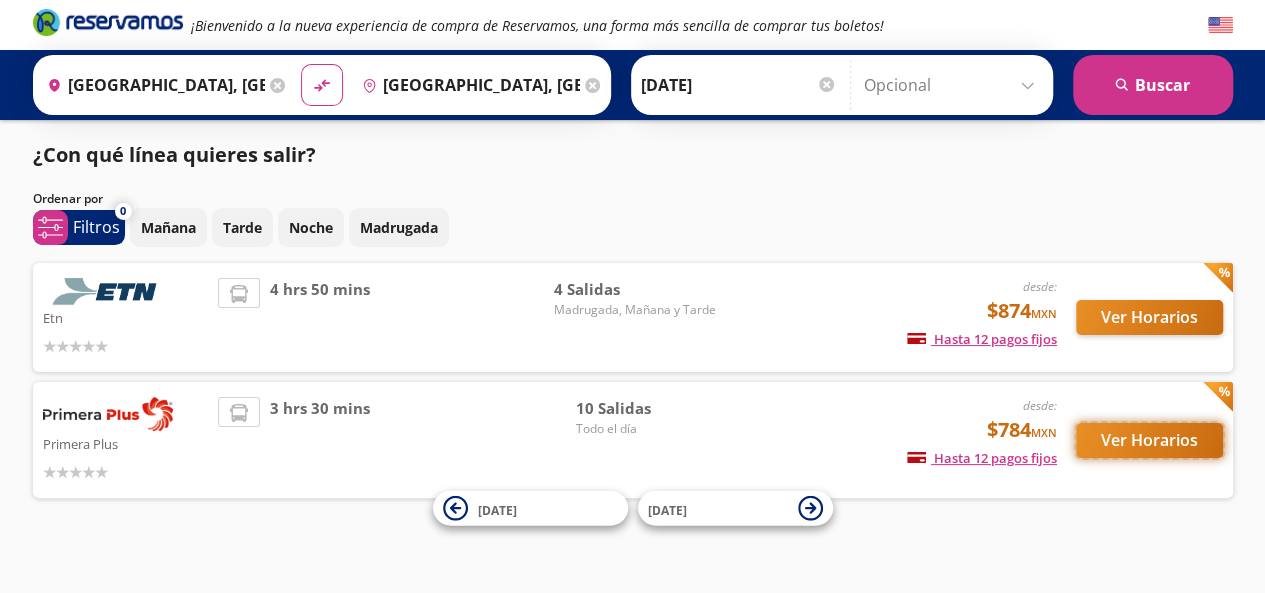 click on "Ver Horarios" at bounding box center (1149, 440) 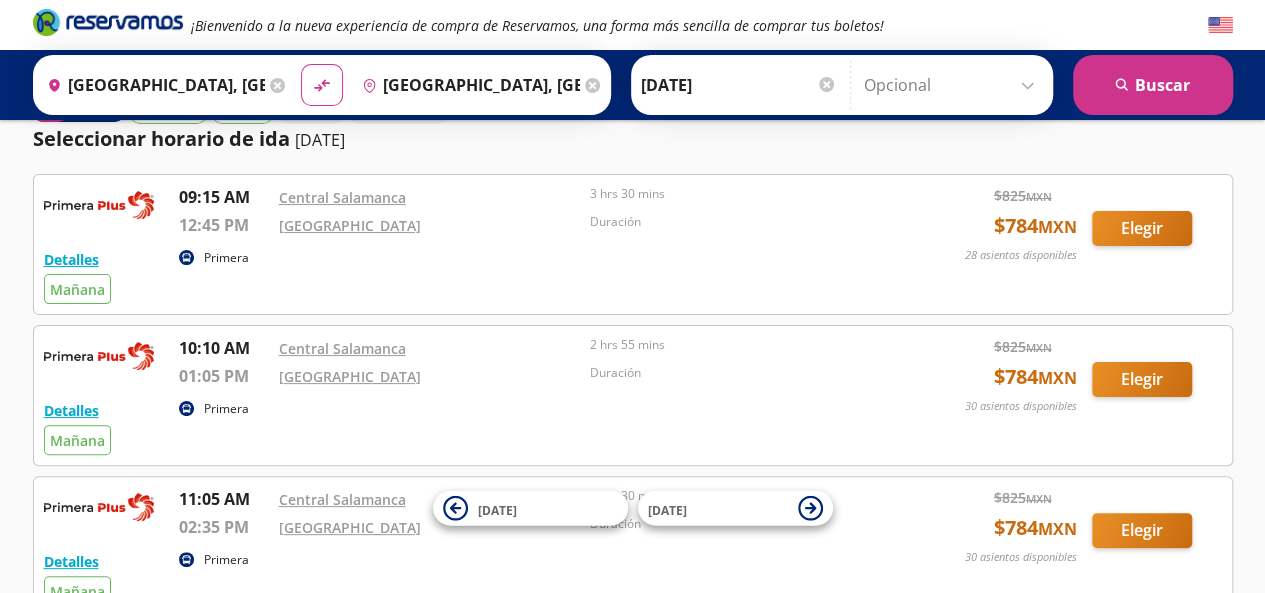 scroll, scrollTop: 0, scrollLeft: 0, axis: both 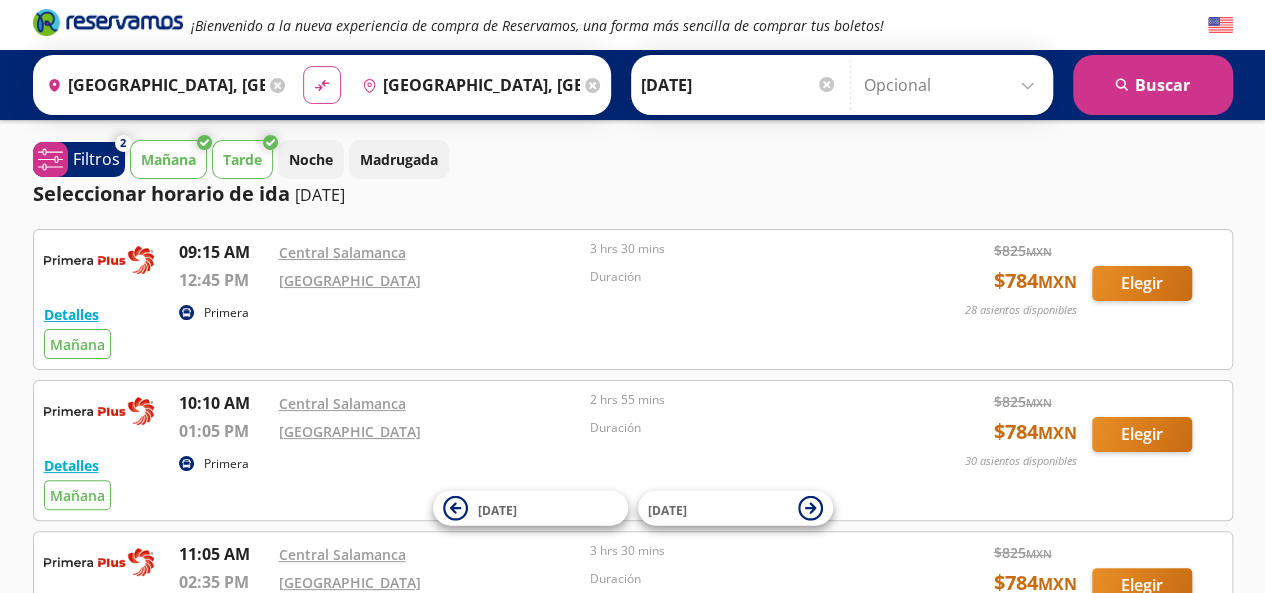 click 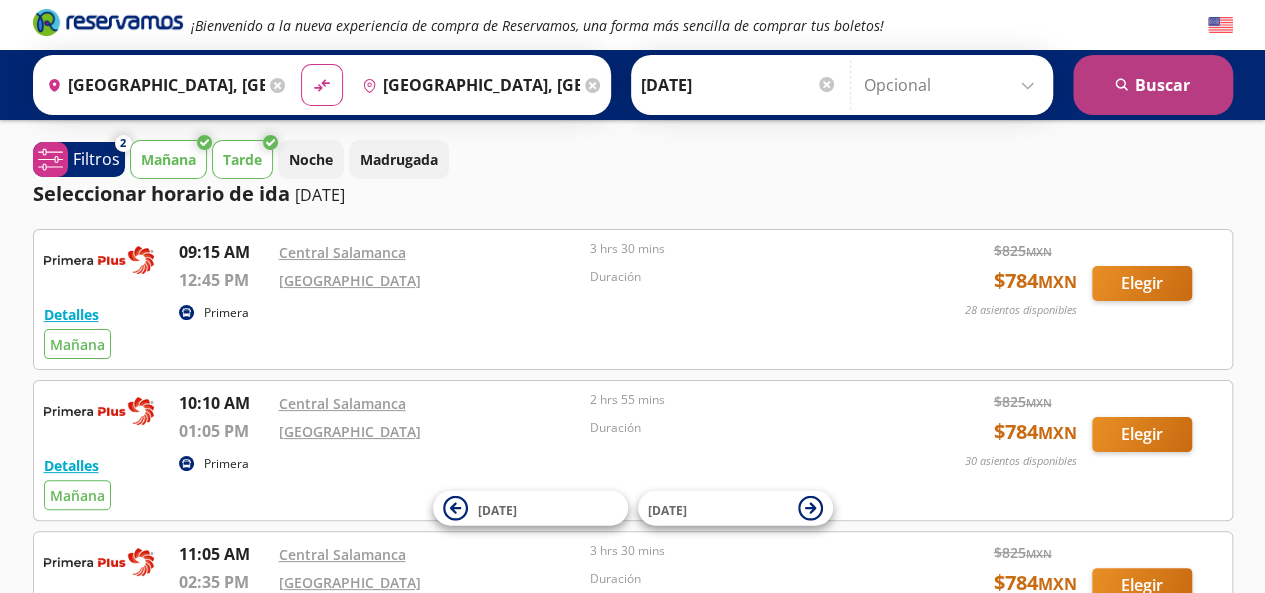 click on "search
[GEOGRAPHIC_DATA]" at bounding box center [1153, 85] 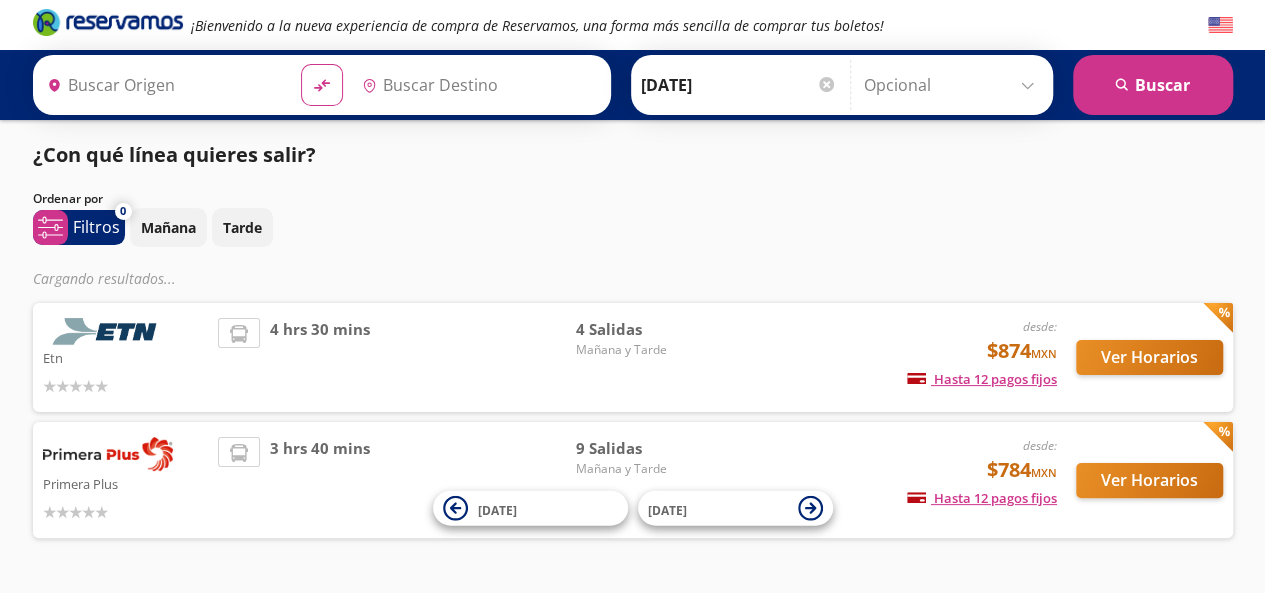 type on "[GEOGRAPHIC_DATA], [GEOGRAPHIC_DATA]" 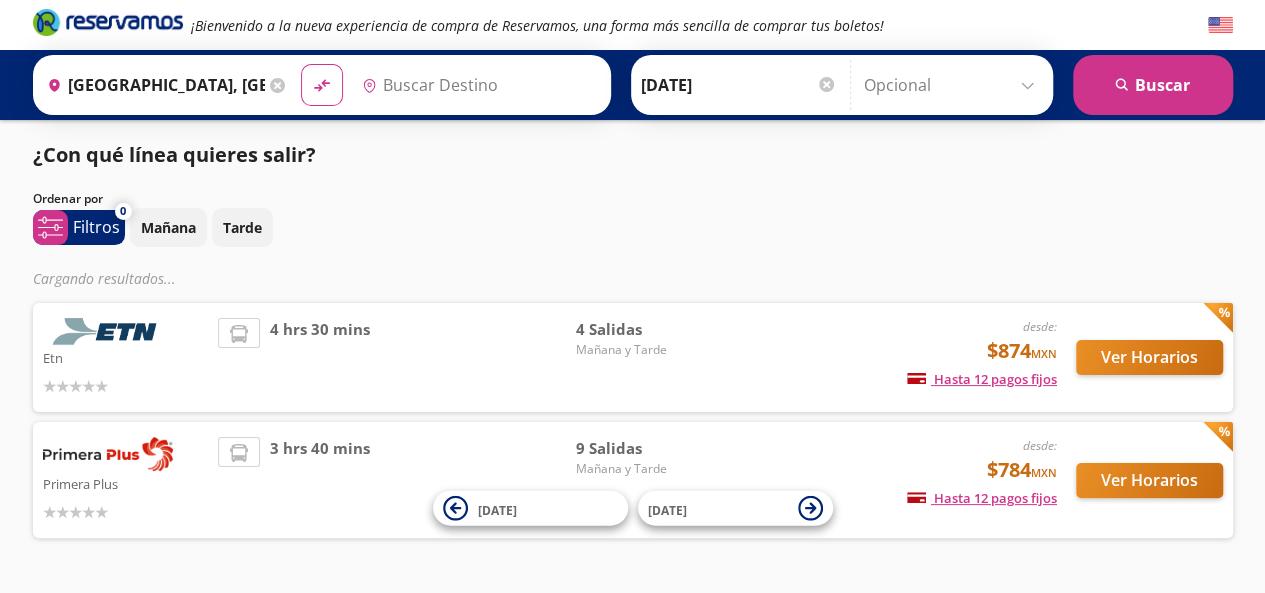 type on "[GEOGRAPHIC_DATA], [GEOGRAPHIC_DATA]" 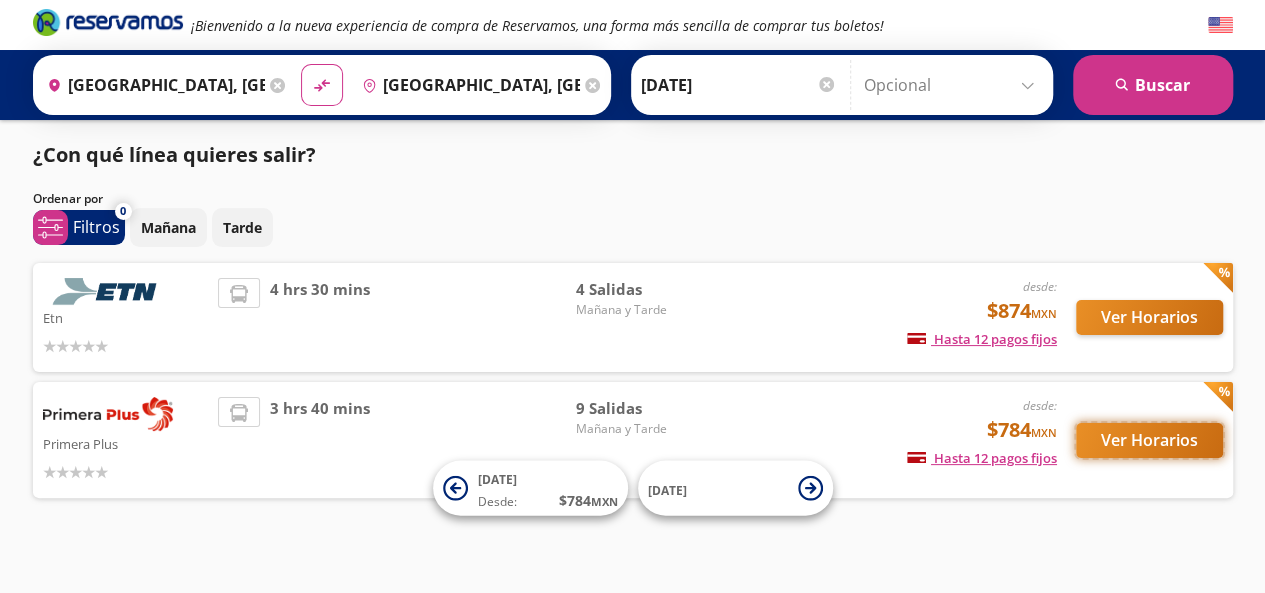click on "Ver Horarios" at bounding box center (1149, 440) 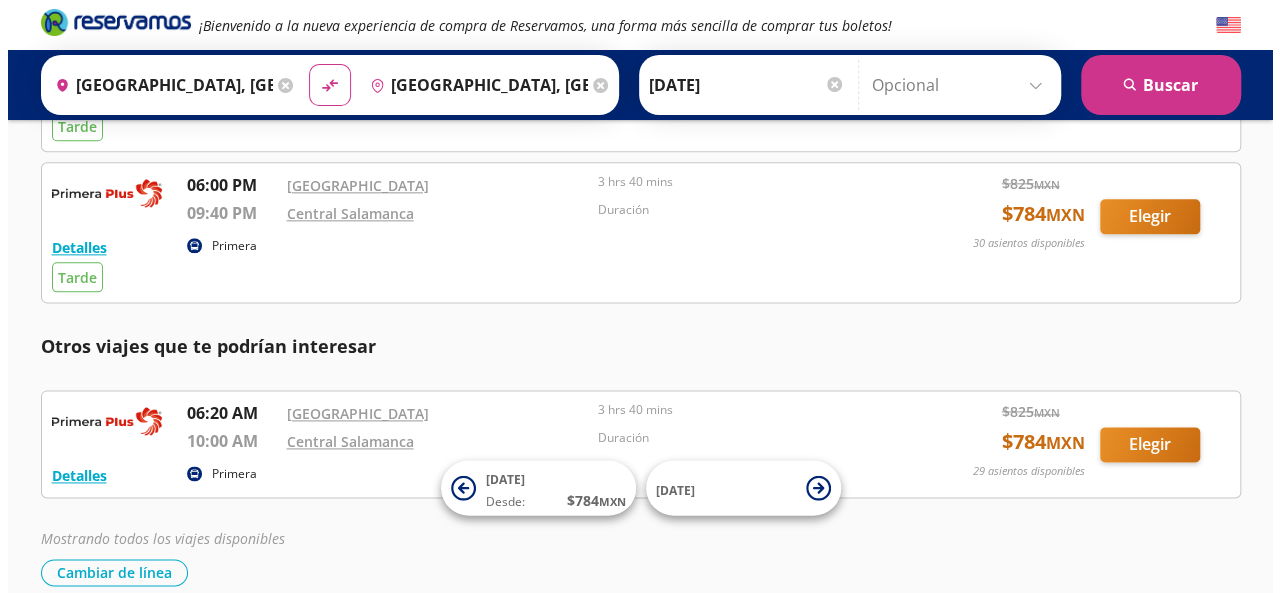 scroll, scrollTop: 1204, scrollLeft: 0, axis: vertical 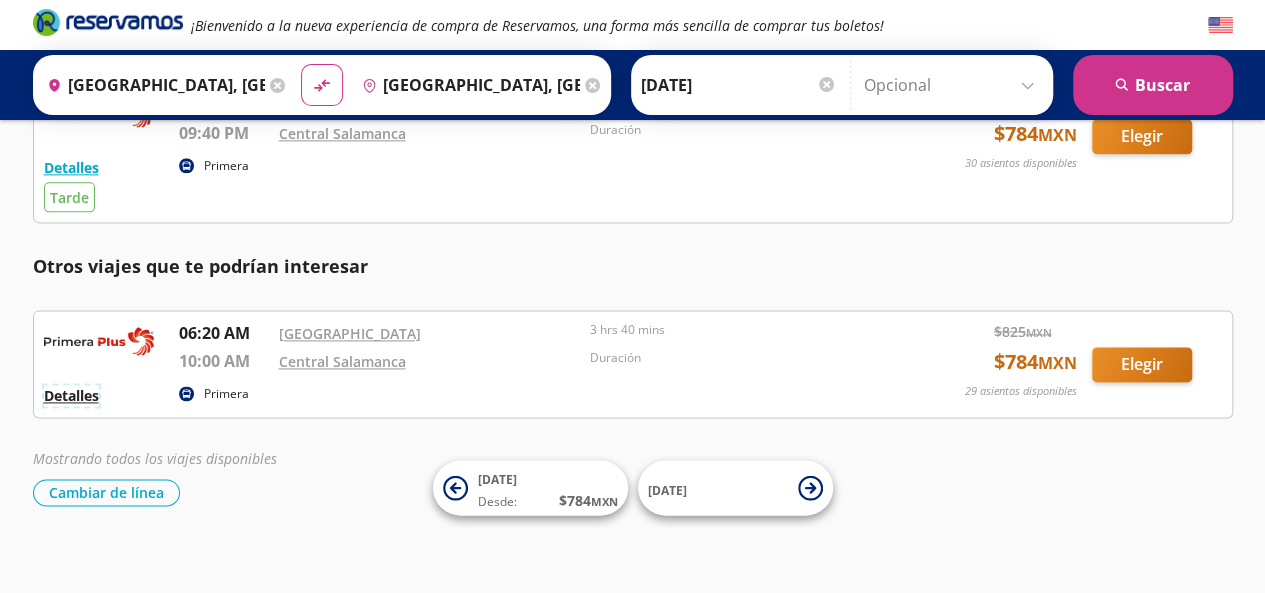 click on "Detalles" at bounding box center [71, 395] 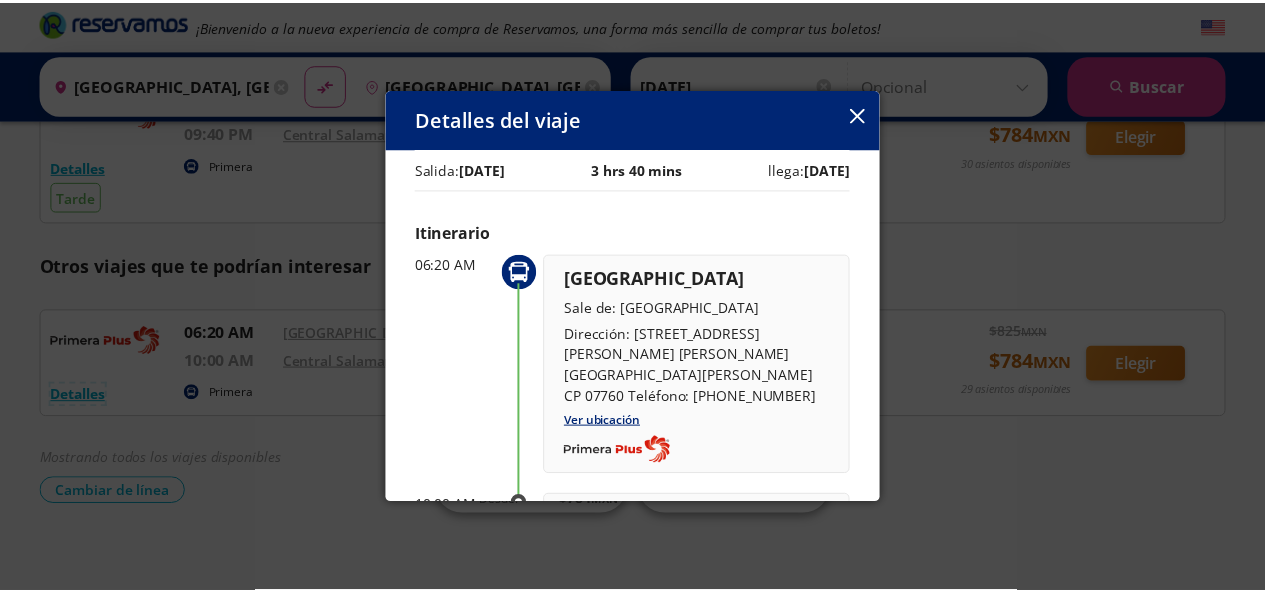scroll, scrollTop: 0, scrollLeft: 0, axis: both 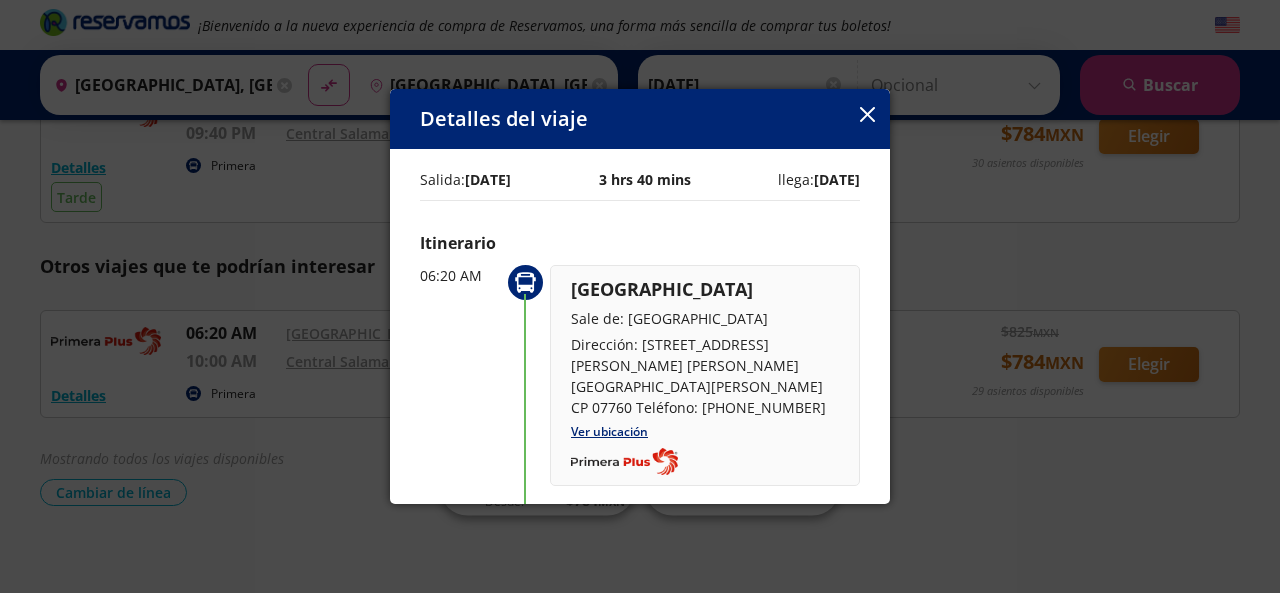 click 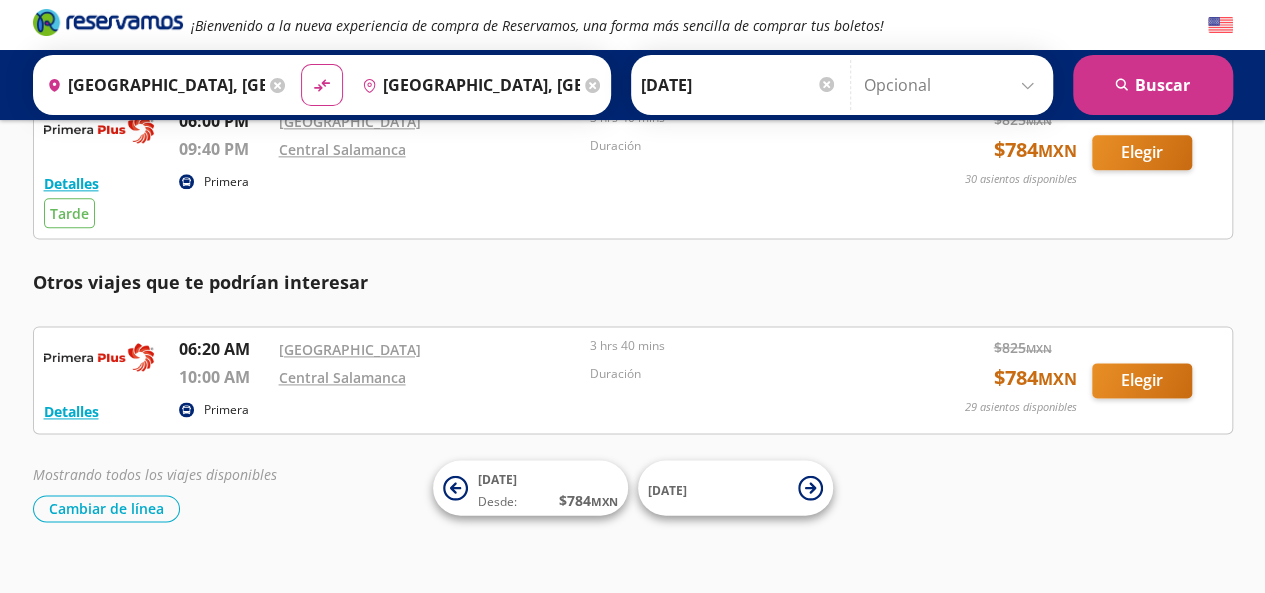 scroll, scrollTop: 1204, scrollLeft: 0, axis: vertical 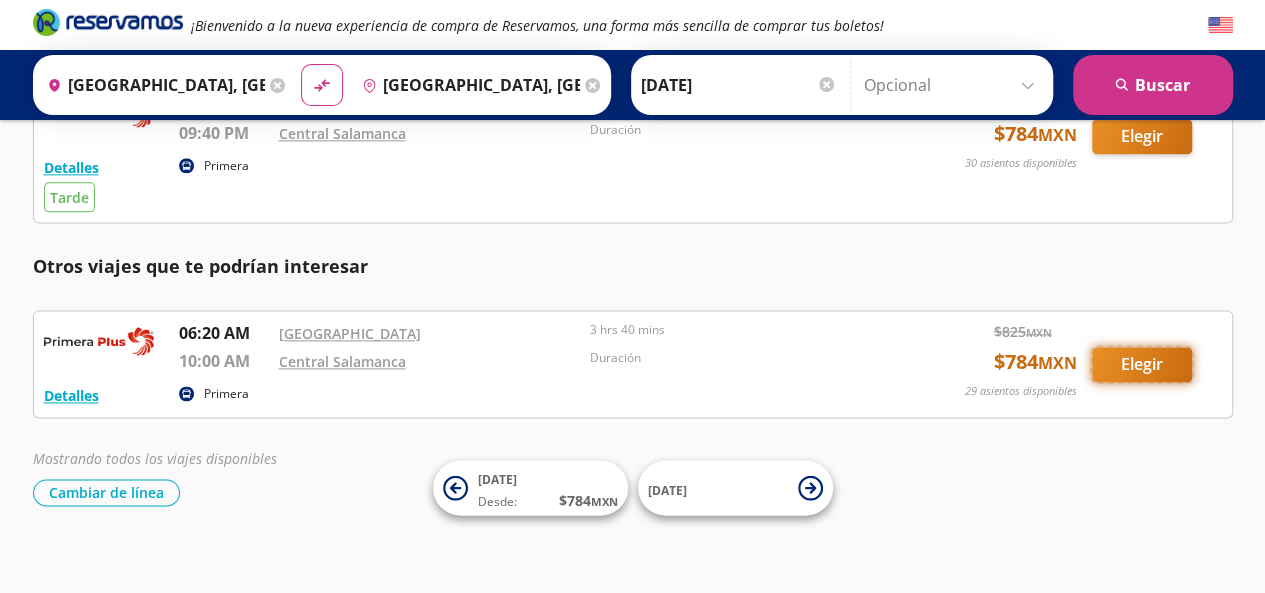 click on "Elegir" at bounding box center [1142, 364] 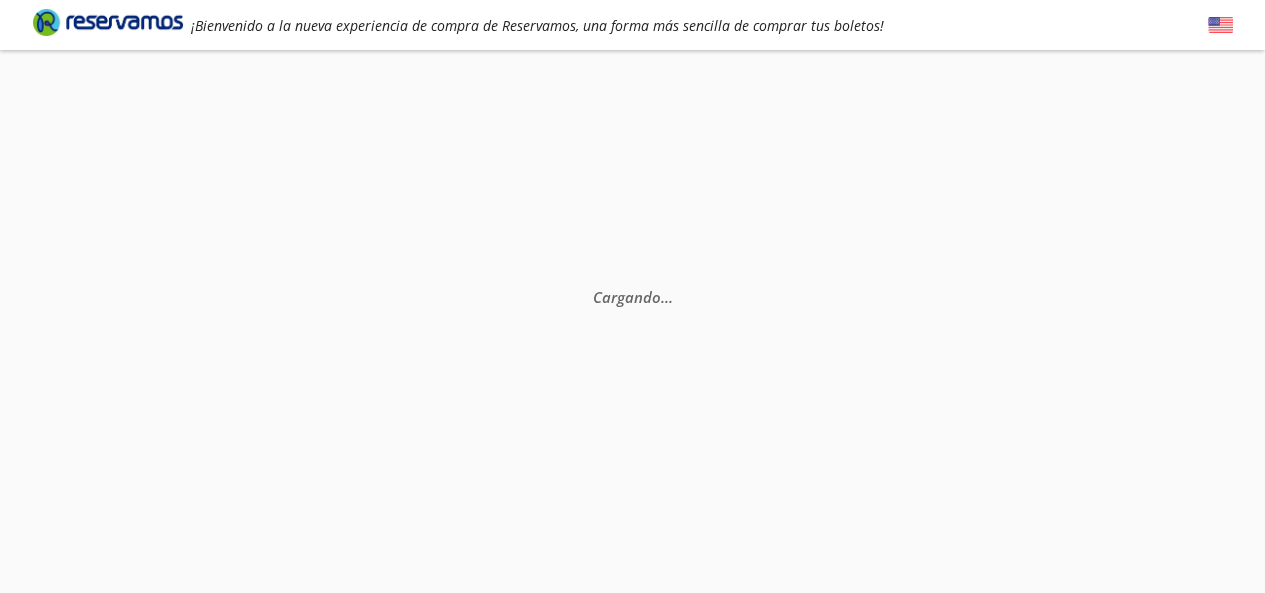 scroll, scrollTop: 0, scrollLeft: 0, axis: both 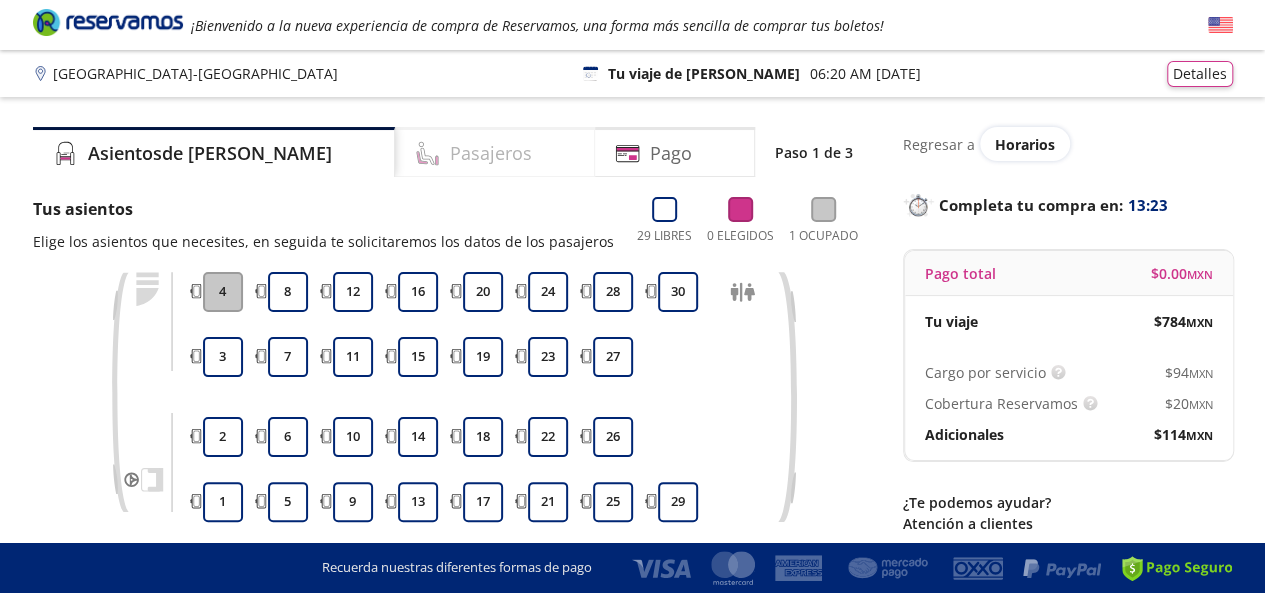 drag, startPoint x: 422, startPoint y: 143, endPoint x: 383, endPoint y: 153, distance: 40.261642 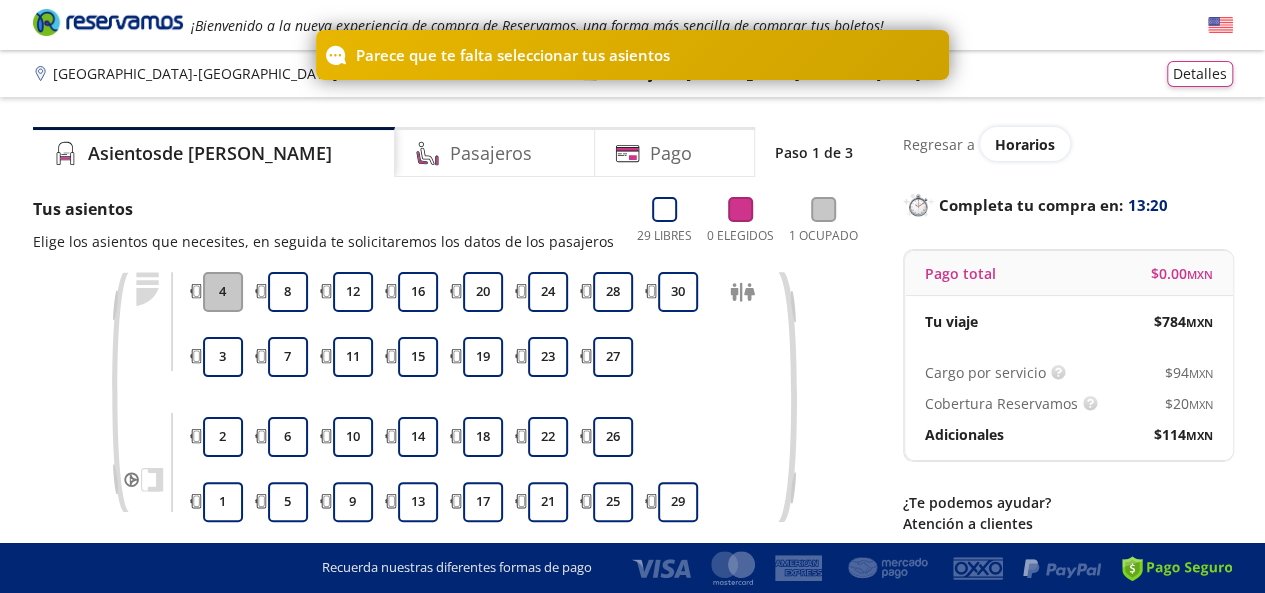 click on "Group 9 Created with Sketch. Elige tus asientos Ciudad de México  -  Salamanca ¡Bienvenido a la nueva experiencia de compra de Reservamos, una forma más sencilla de comprar tus boletos! Completa tu compra en : 13:20 Ciudad de México  -  Salamanca 126 Tu viaje de ida 06:20 AM - 23 Jul Detalles Completa tu compra en : 13:20 Asientos  de Ida Pasajeros Pago Paso 1 de 3 Tus asientos Elige los asientos que necesites, en seguida te solicitaremos los datos de los pasajeros 29 Libres 0 Elegidos 1 Ocupado 1 2 3 4   5 6 7 8   9 10 11 12   13 14 15 16   17 18 19 20   21 22 23 24   25 26 27 28   29 30     Elige al menos 1 asiento Regresar a Horarios Completa tu compra en : 13:20 Pago total $ 0.00  MXN Tu viaje  $ 784  MXN Cargo por servicio  Esto nos permite seguir trabajando para ofrecerte la mayor cobertura de rutas y brindarte una experiencia de compra segura y garantizada. $ 94  MXN Cobertura Reservamos  $ 20  MXN Adicionales  $ 114  MXN ¿Te podemos ayudar? Atención a clientes contacto@reservamos.mx ..." at bounding box center [632, 381] 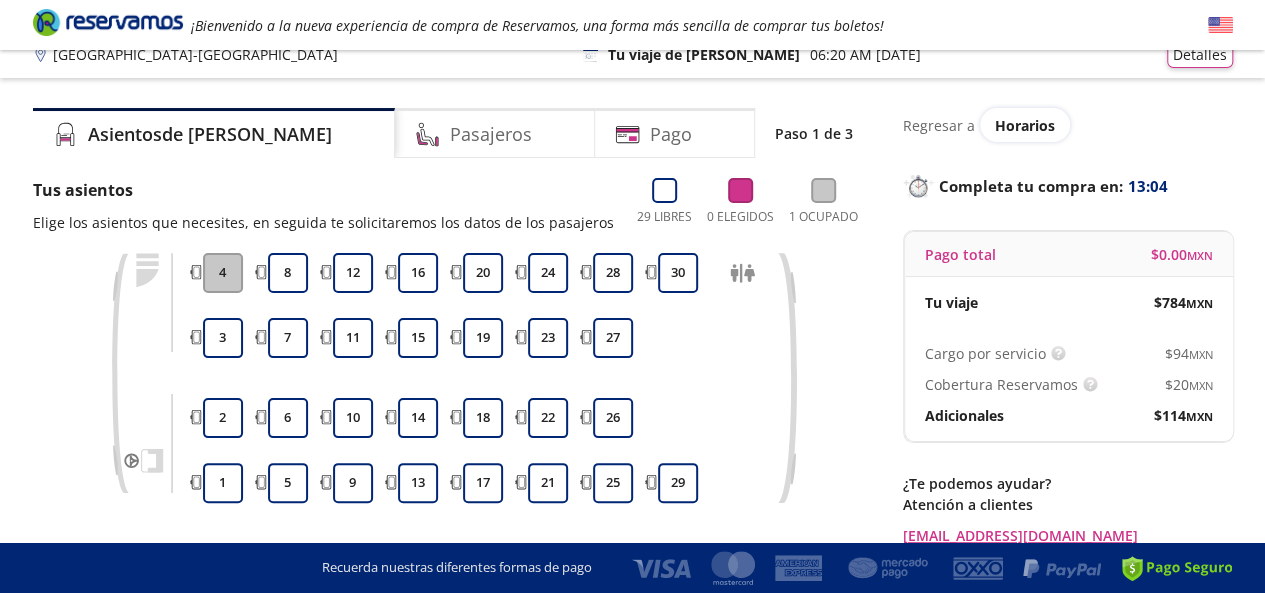scroll, scrollTop: 0, scrollLeft: 0, axis: both 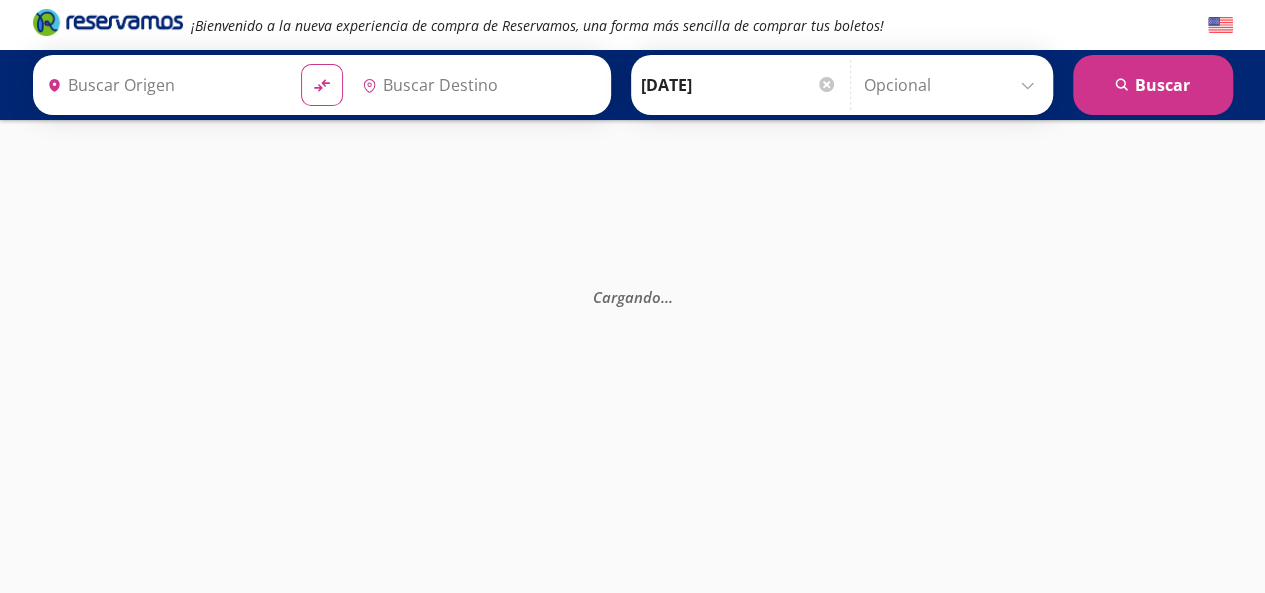 type on "[GEOGRAPHIC_DATA], [GEOGRAPHIC_DATA]" 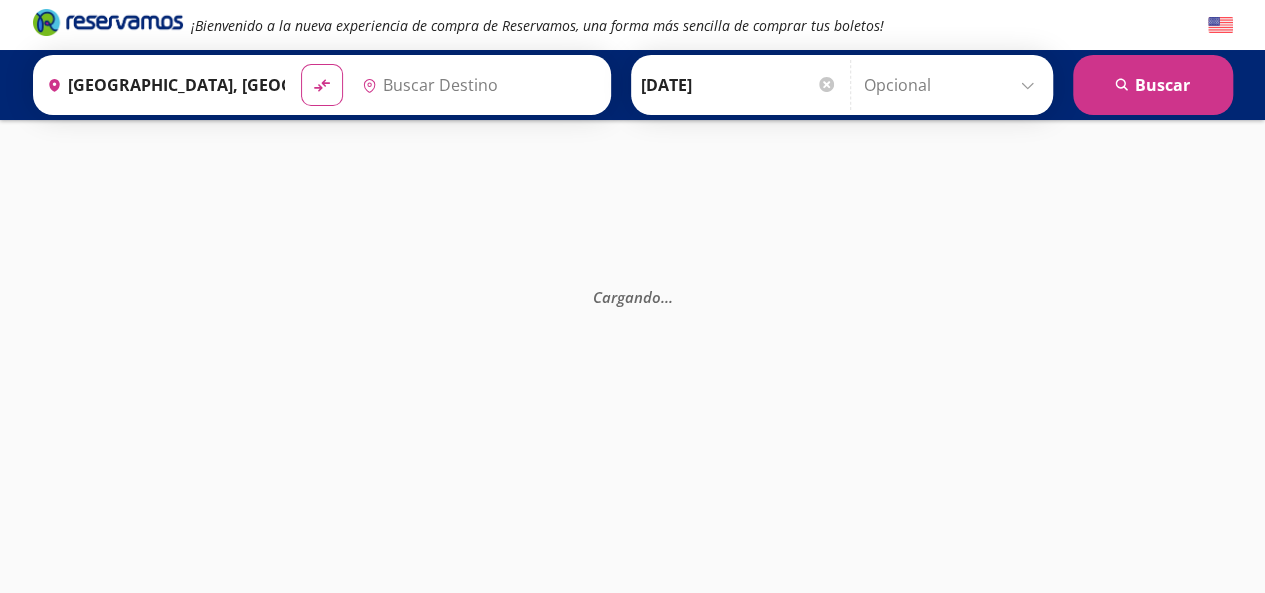 type on "[GEOGRAPHIC_DATA], [GEOGRAPHIC_DATA]" 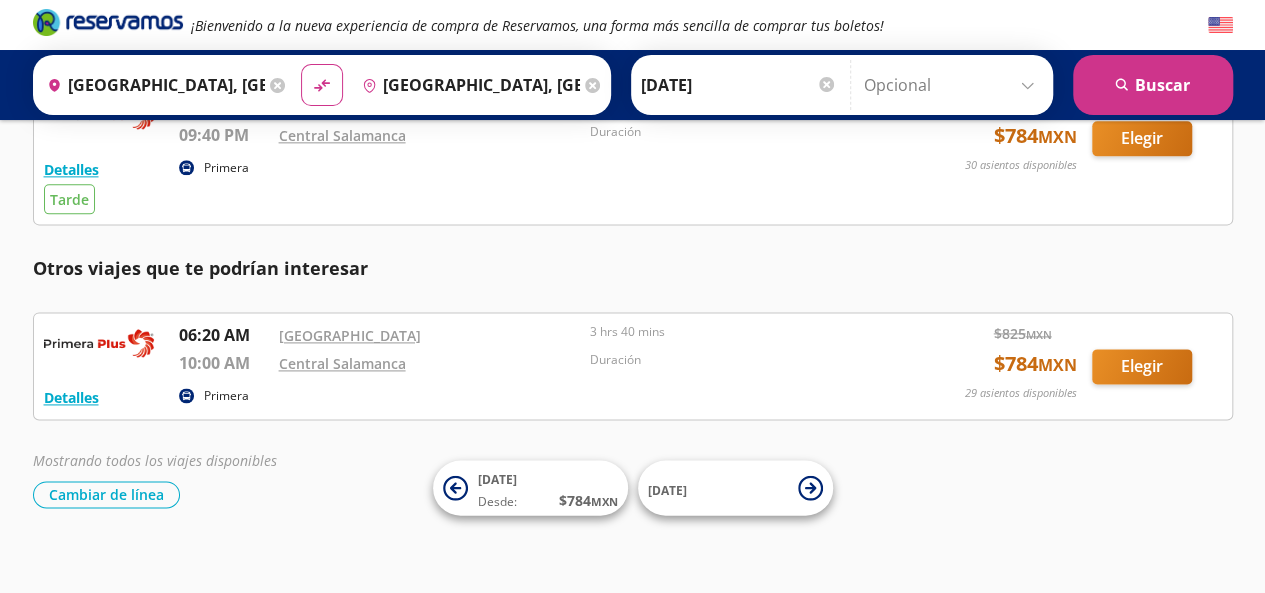 scroll, scrollTop: 1204, scrollLeft: 0, axis: vertical 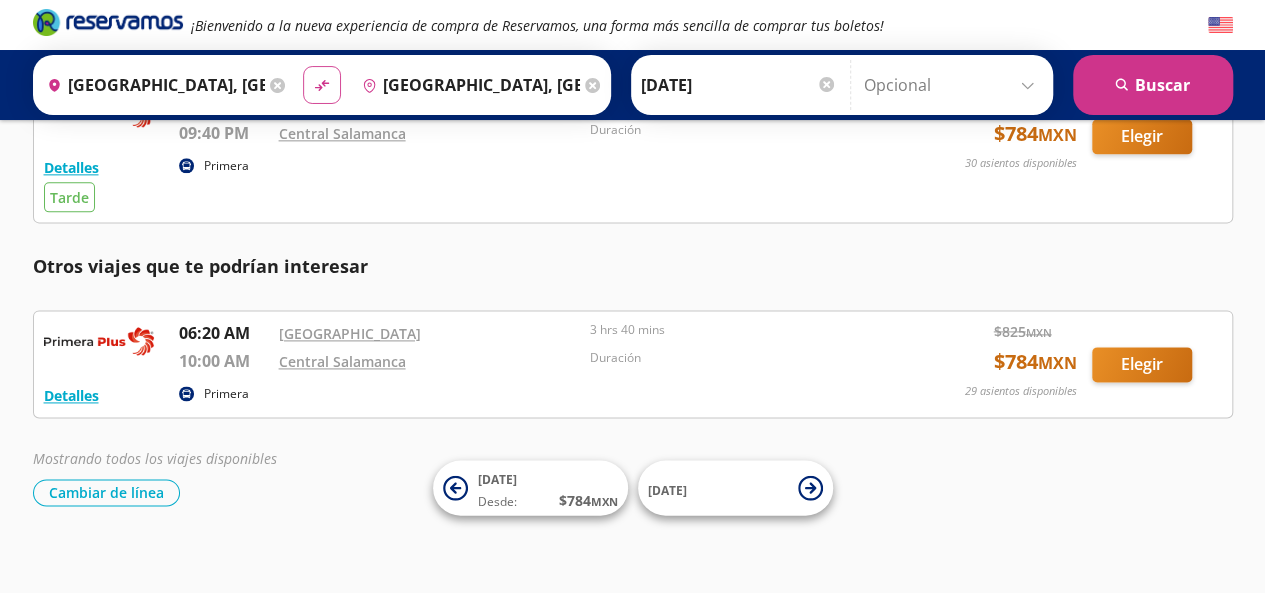 click on "material-symbols:compare-arrows-rounded" 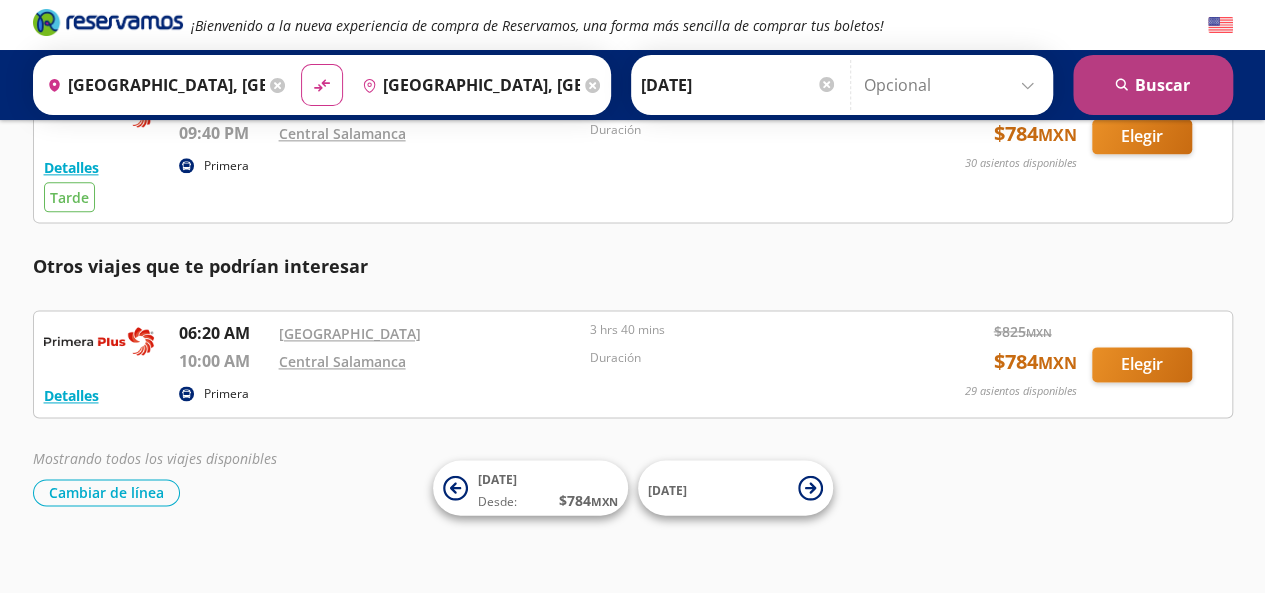 click on "search
[GEOGRAPHIC_DATA]" at bounding box center [1153, 85] 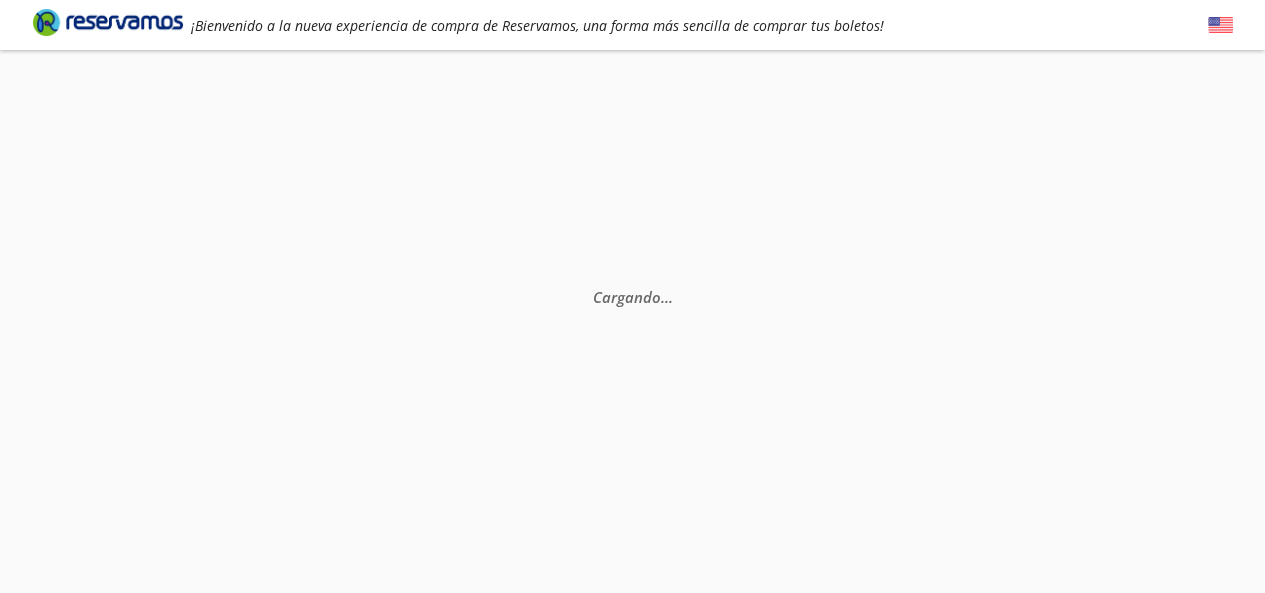 scroll, scrollTop: 0, scrollLeft: 0, axis: both 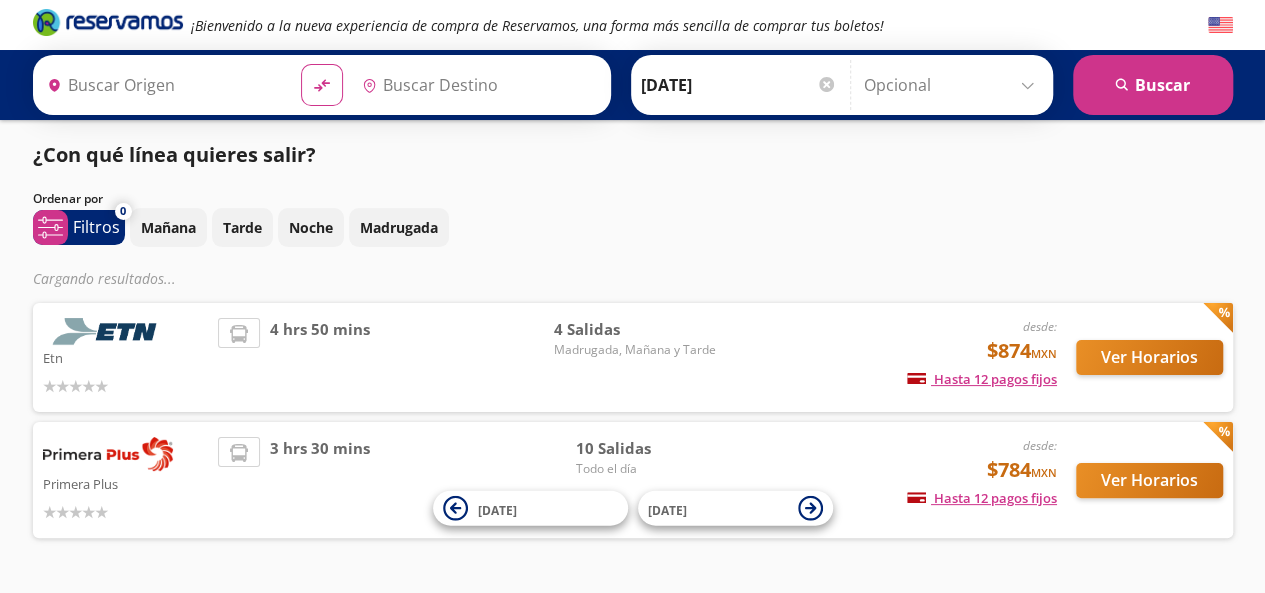 type on "[GEOGRAPHIC_DATA], [GEOGRAPHIC_DATA]" 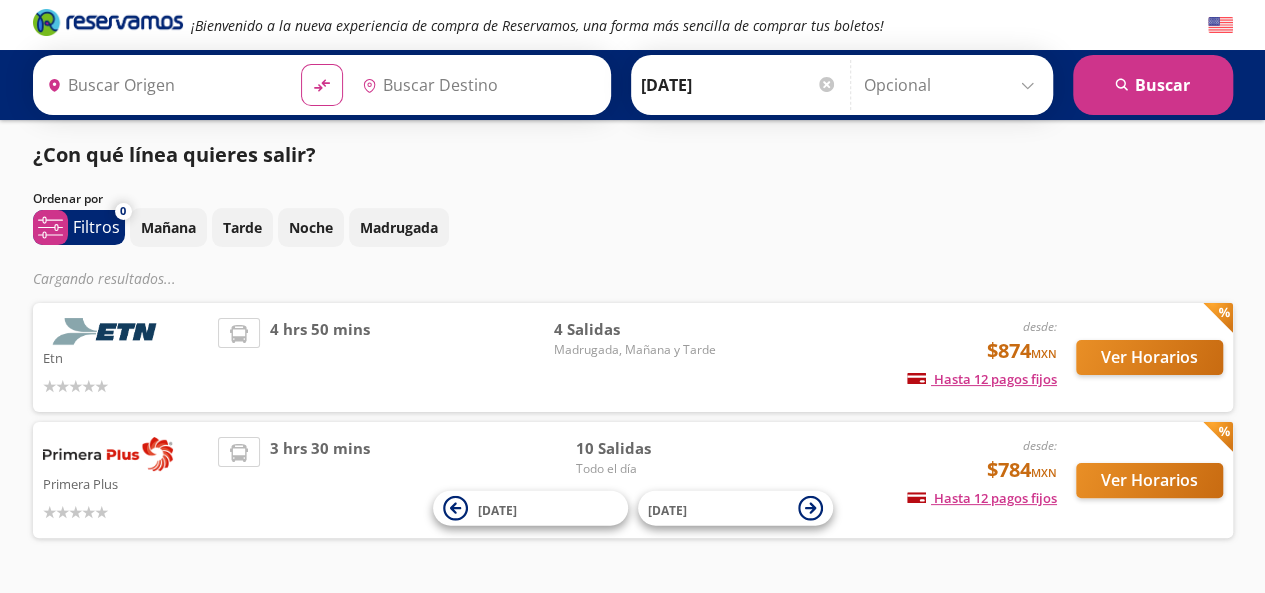 type on "[GEOGRAPHIC_DATA], [GEOGRAPHIC_DATA]" 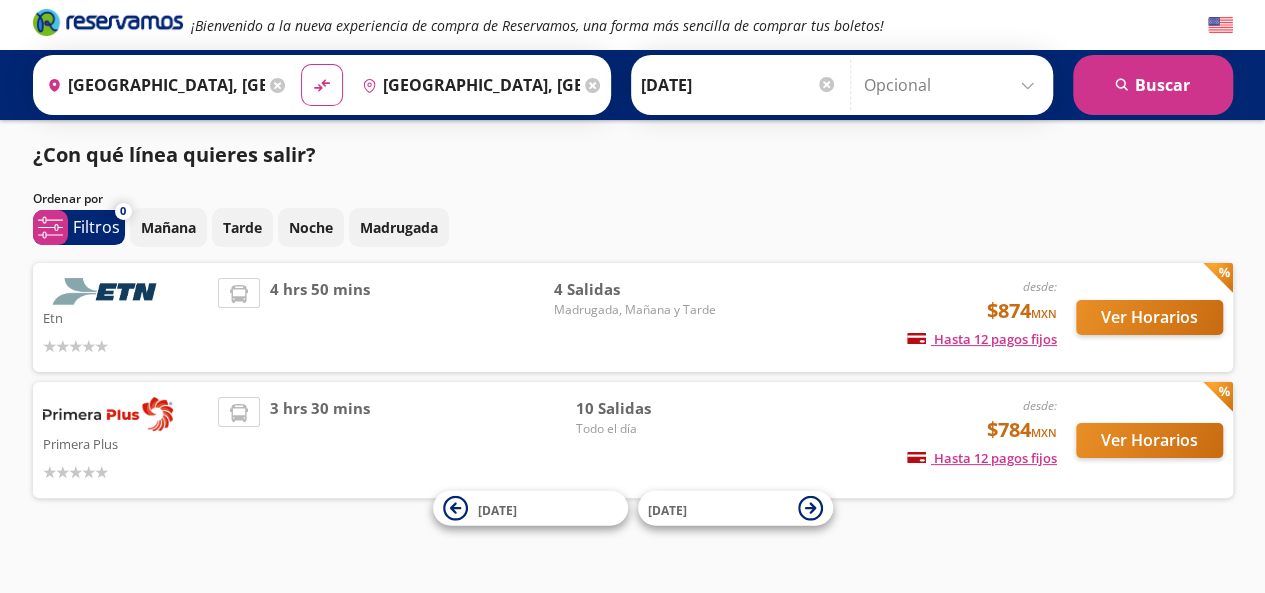 scroll, scrollTop: 14, scrollLeft: 0, axis: vertical 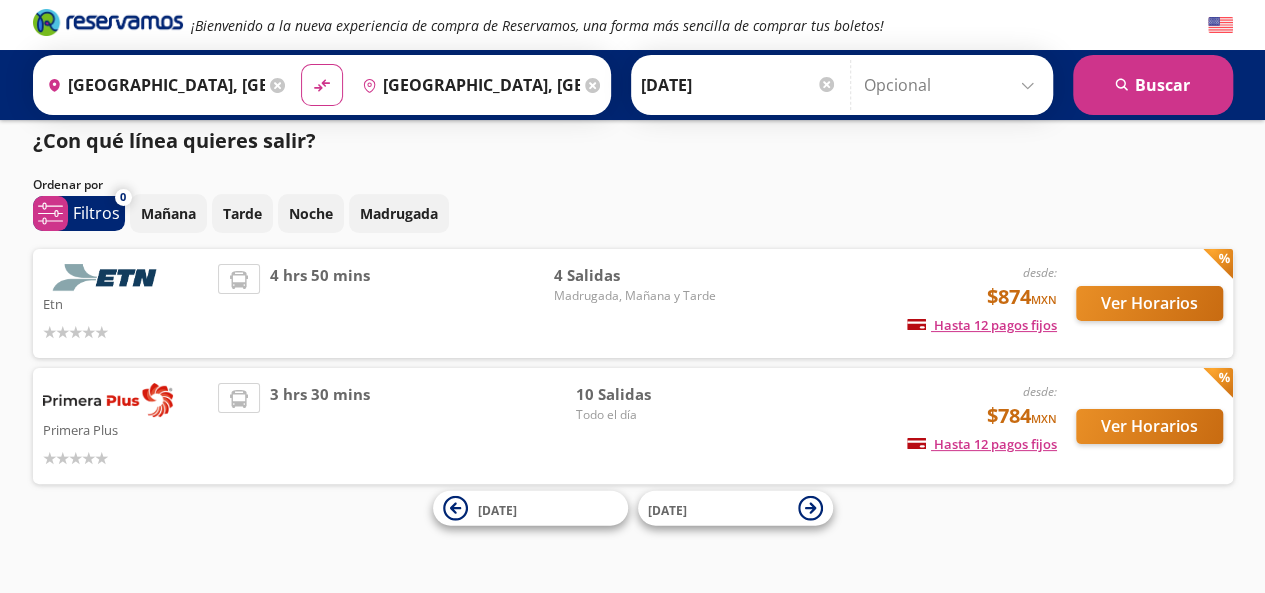 click on "Ver Horarios" at bounding box center (1140, 426) 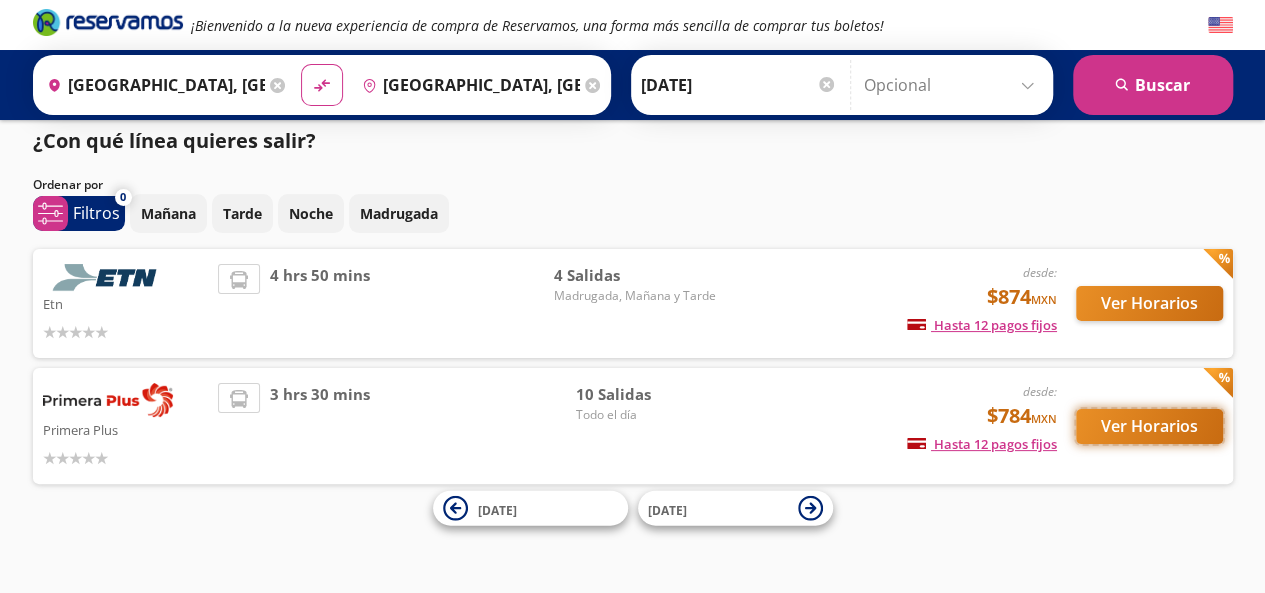 click on "Ver Horarios" at bounding box center [1149, 426] 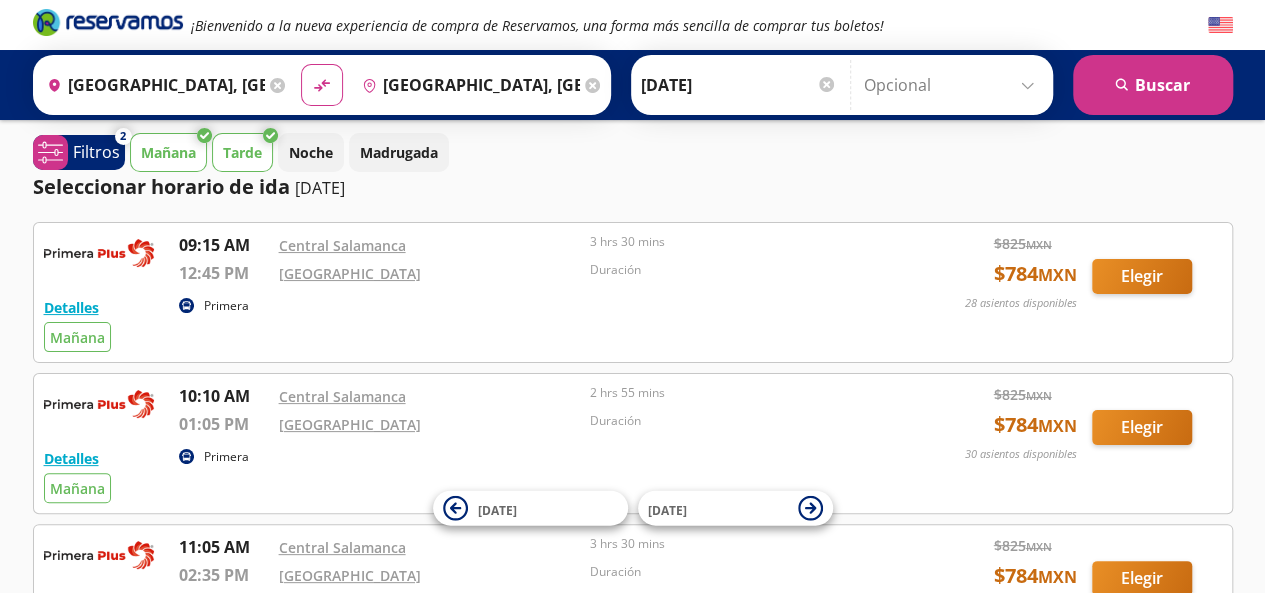 scroll, scrollTop: 0, scrollLeft: 0, axis: both 